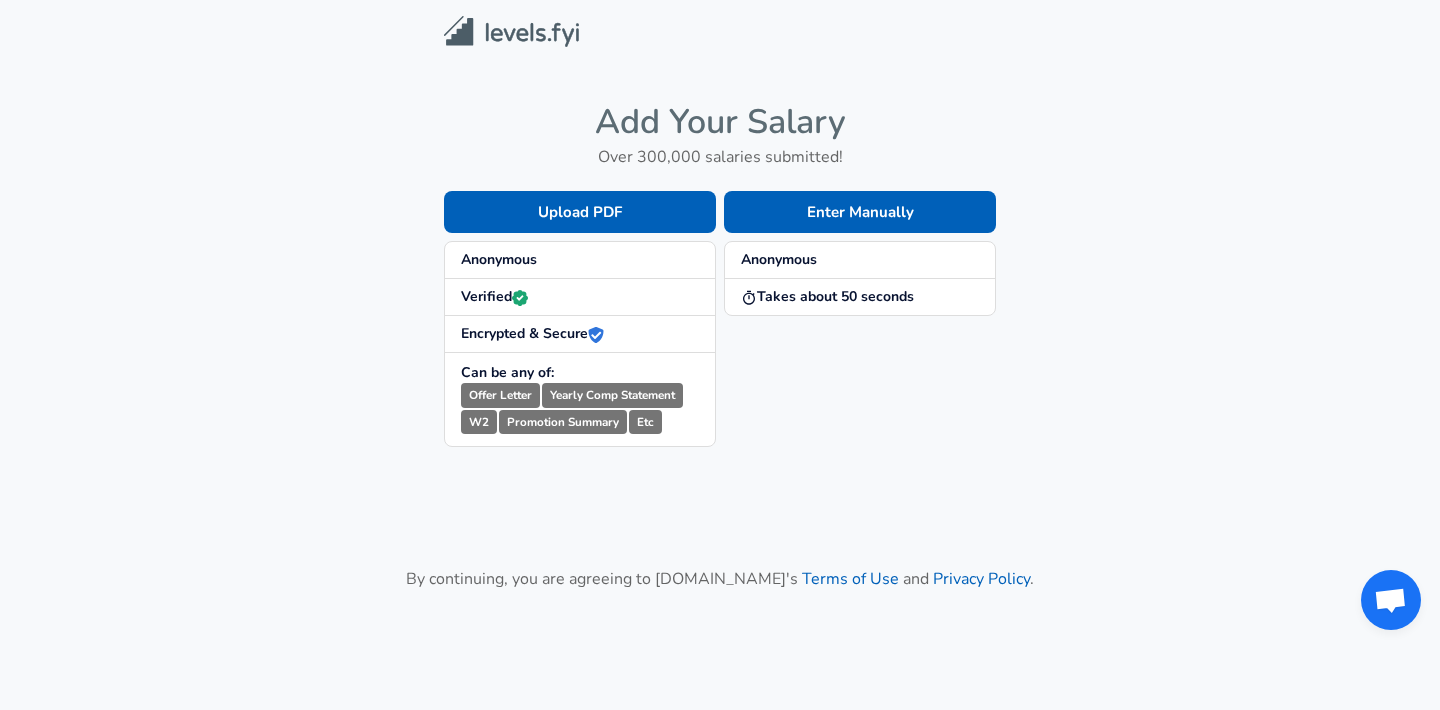 scroll, scrollTop: 0, scrollLeft: 0, axis: both 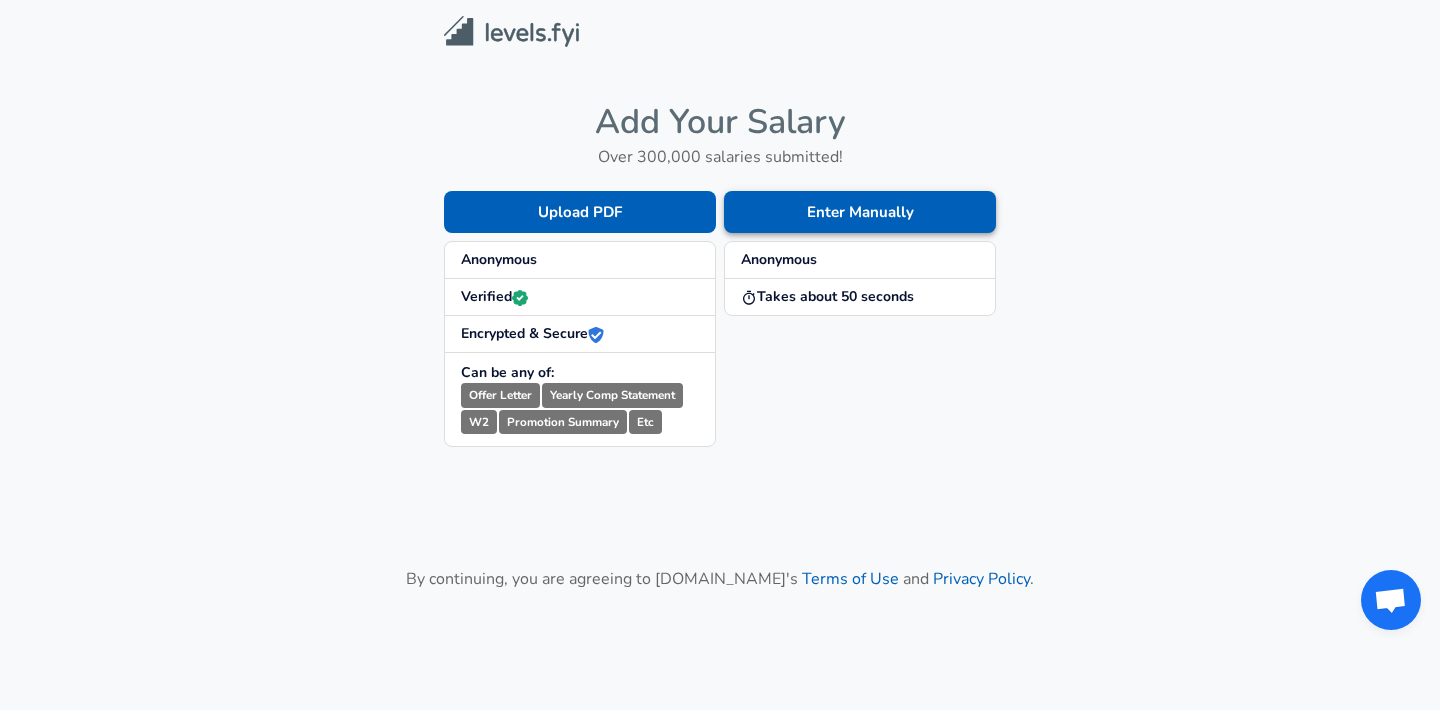 click on "Enter Manually" at bounding box center (860, 212) 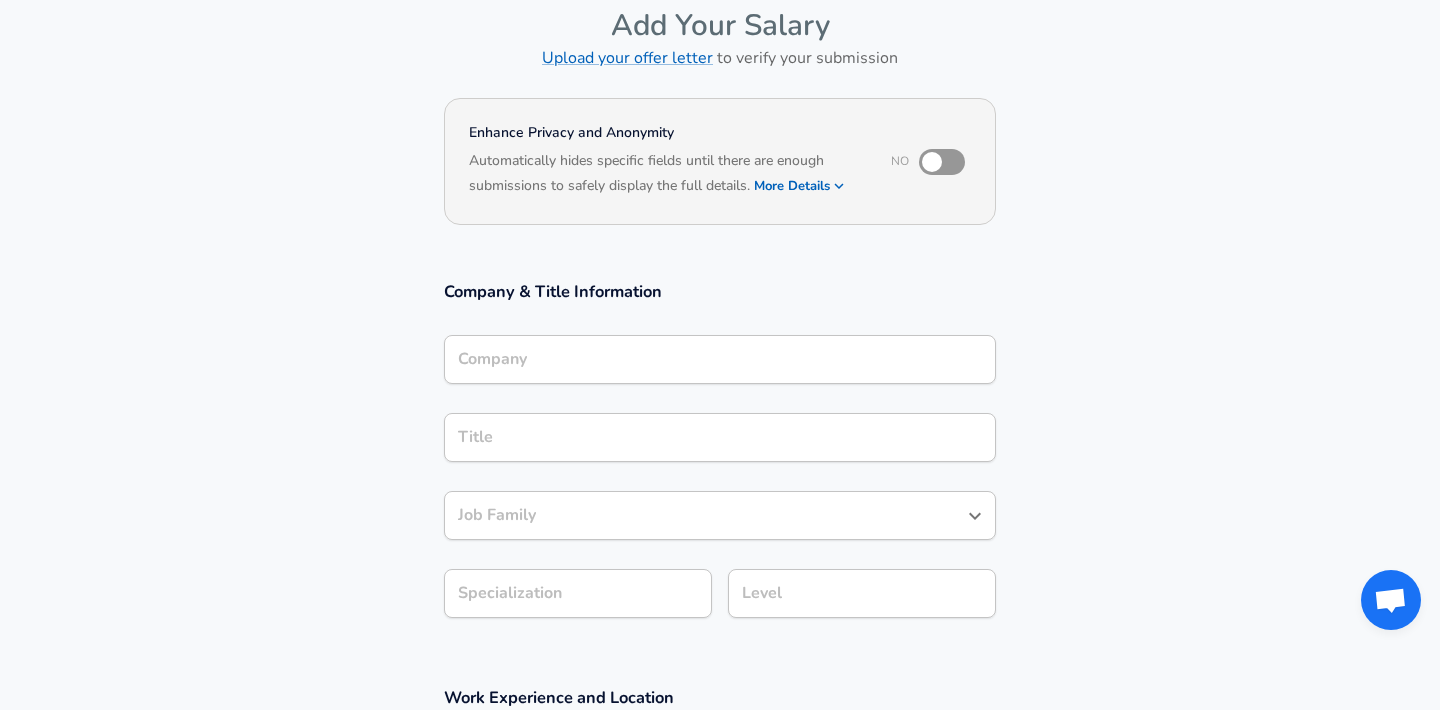 scroll, scrollTop: 101, scrollLeft: 0, axis: vertical 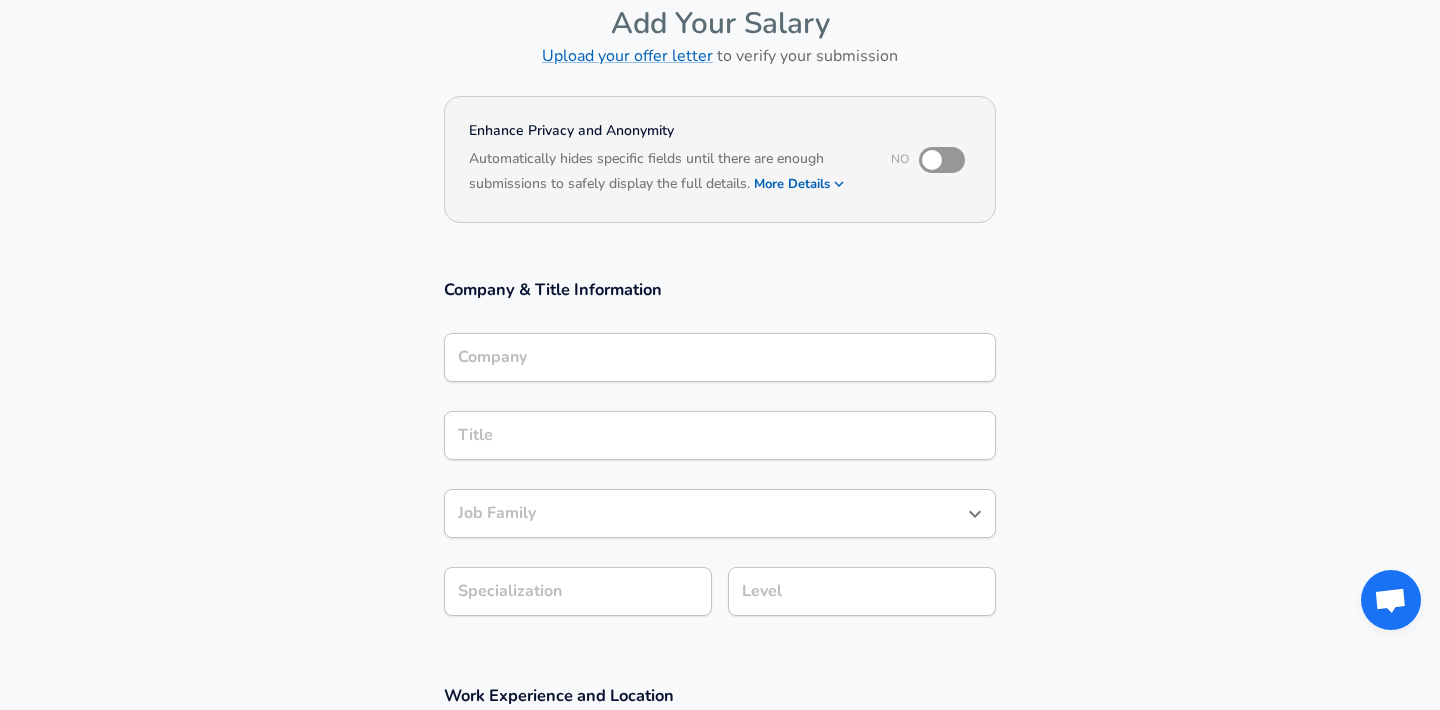 click at bounding box center [932, 160] 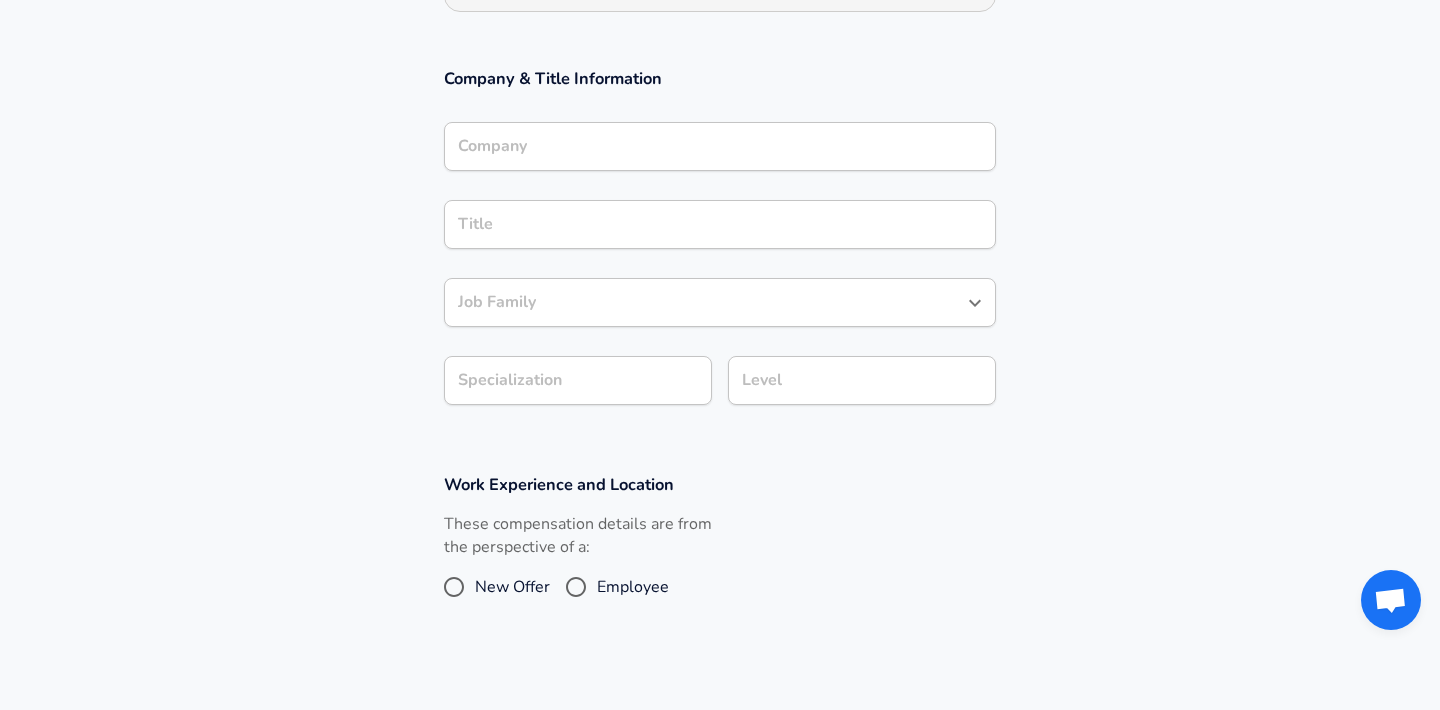 click on "Company" at bounding box center (720, 146) 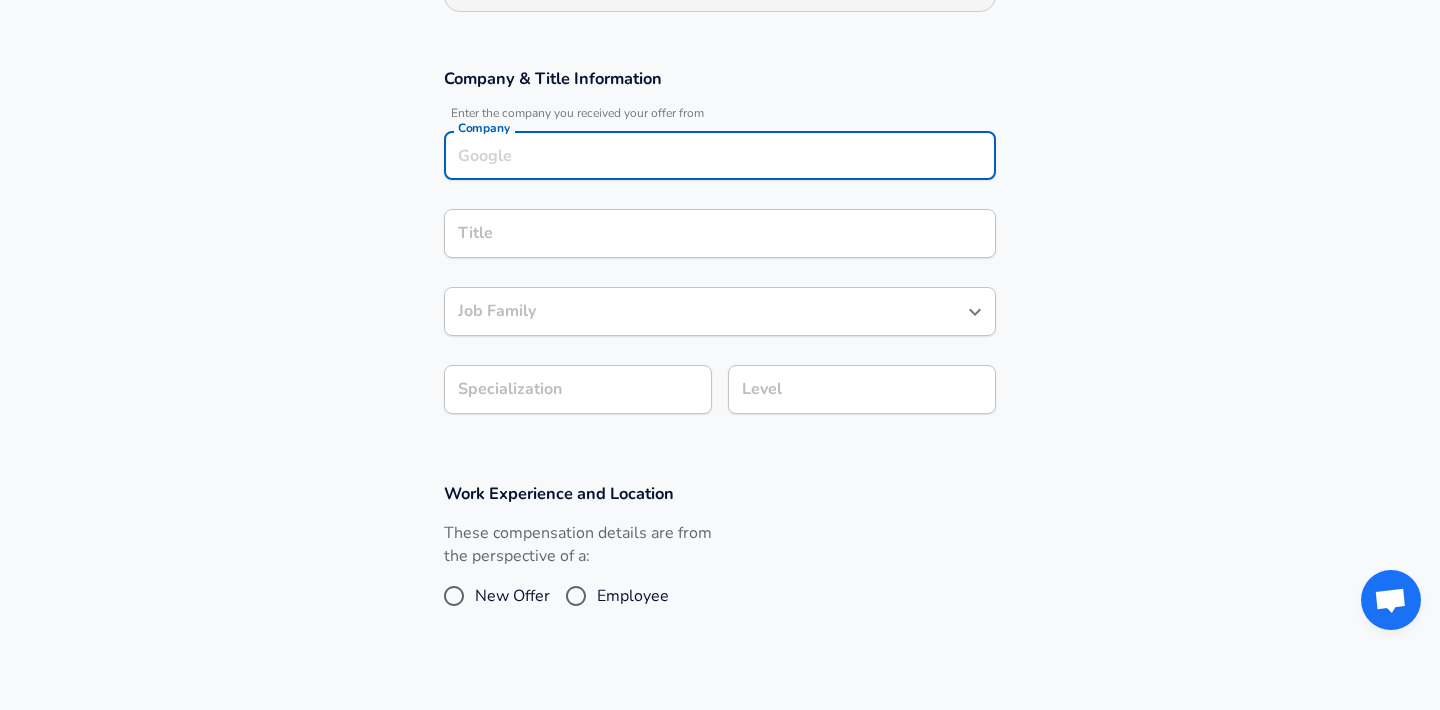 scroll, scrollTop: 332, scrollLeft: 0, axis: vertical 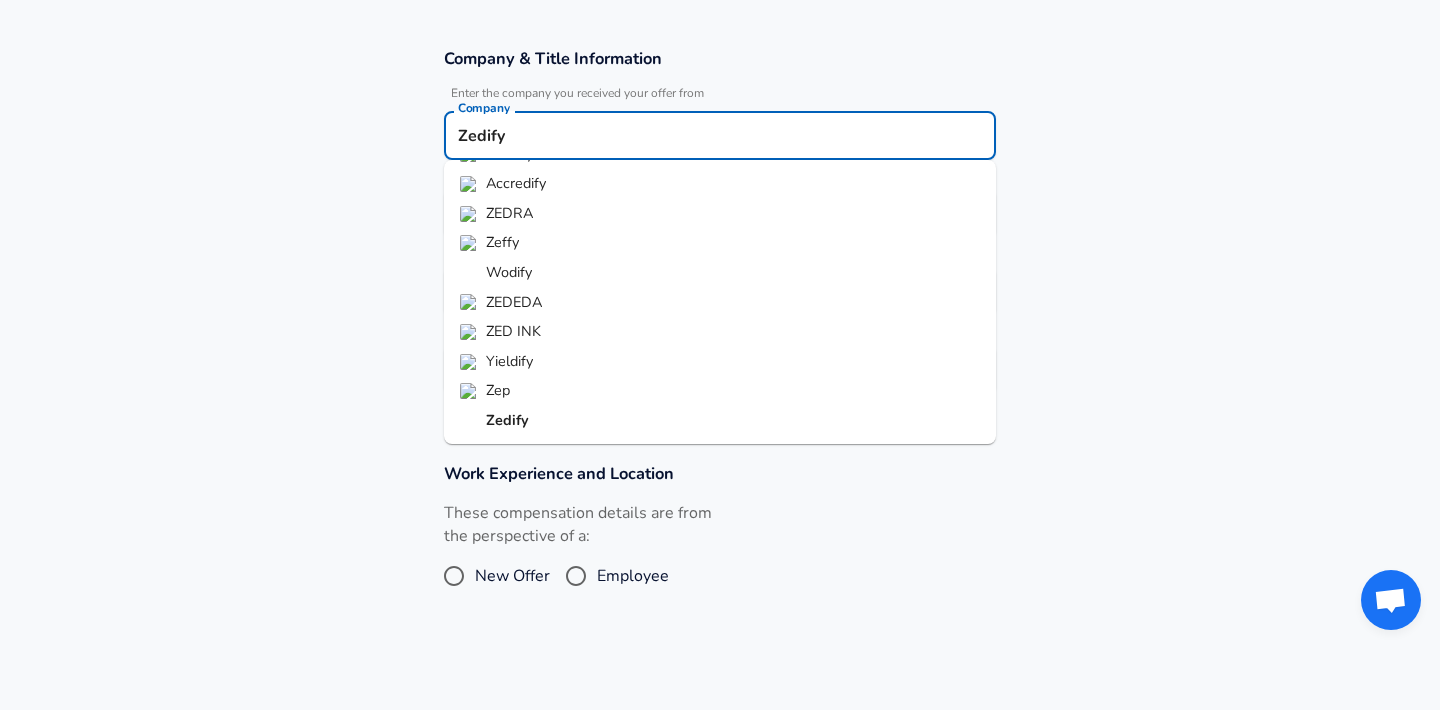 click on "Zedify" at bounding box center (720, 421) 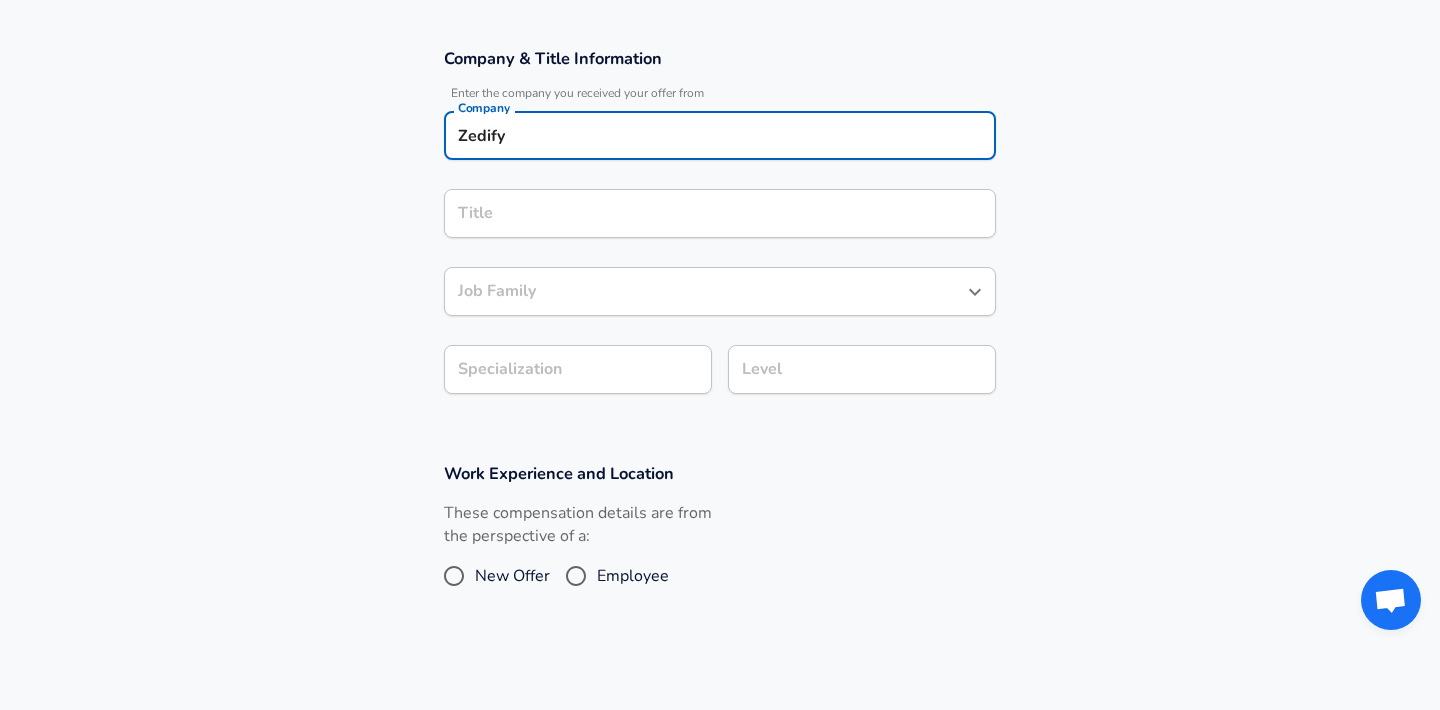 click on "Title" at bounding box center [720, 213] 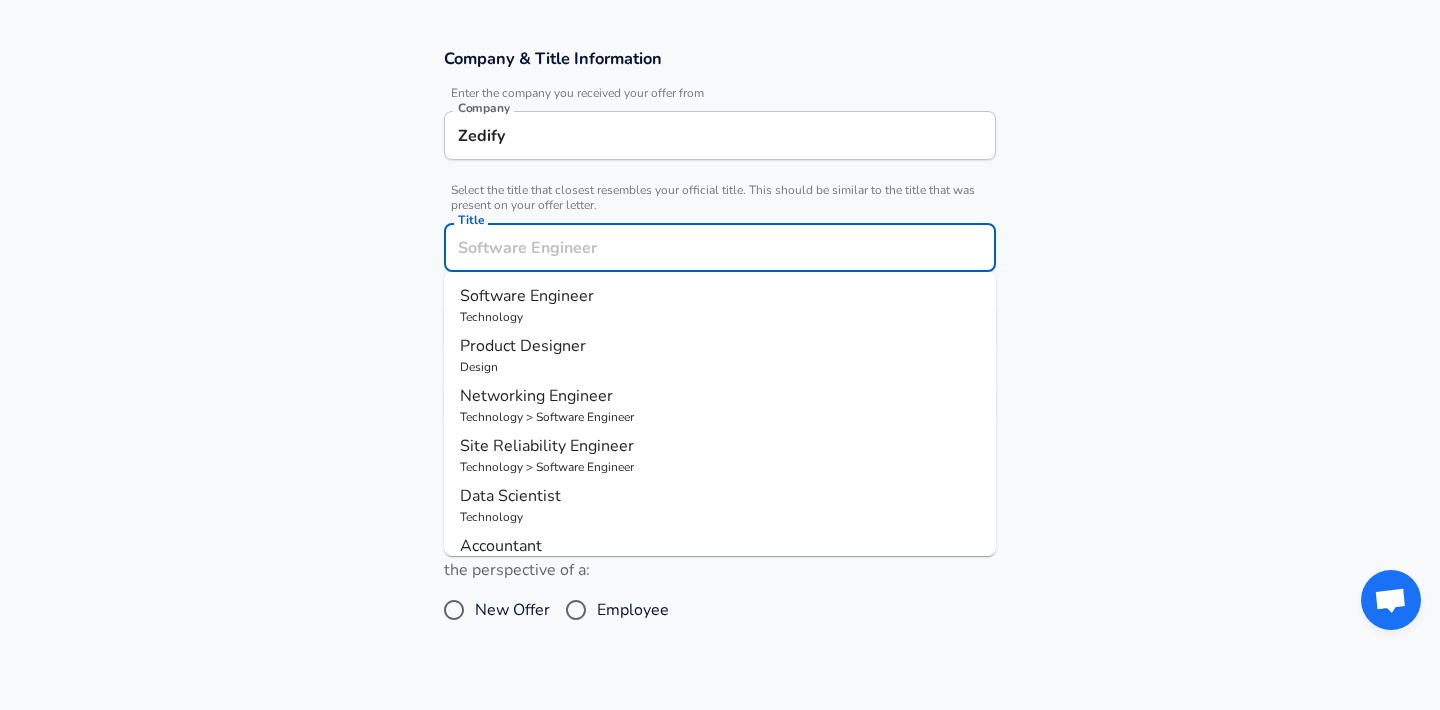 scroll, scrollTop: 372, scrollLeft: 0, axis: vertical 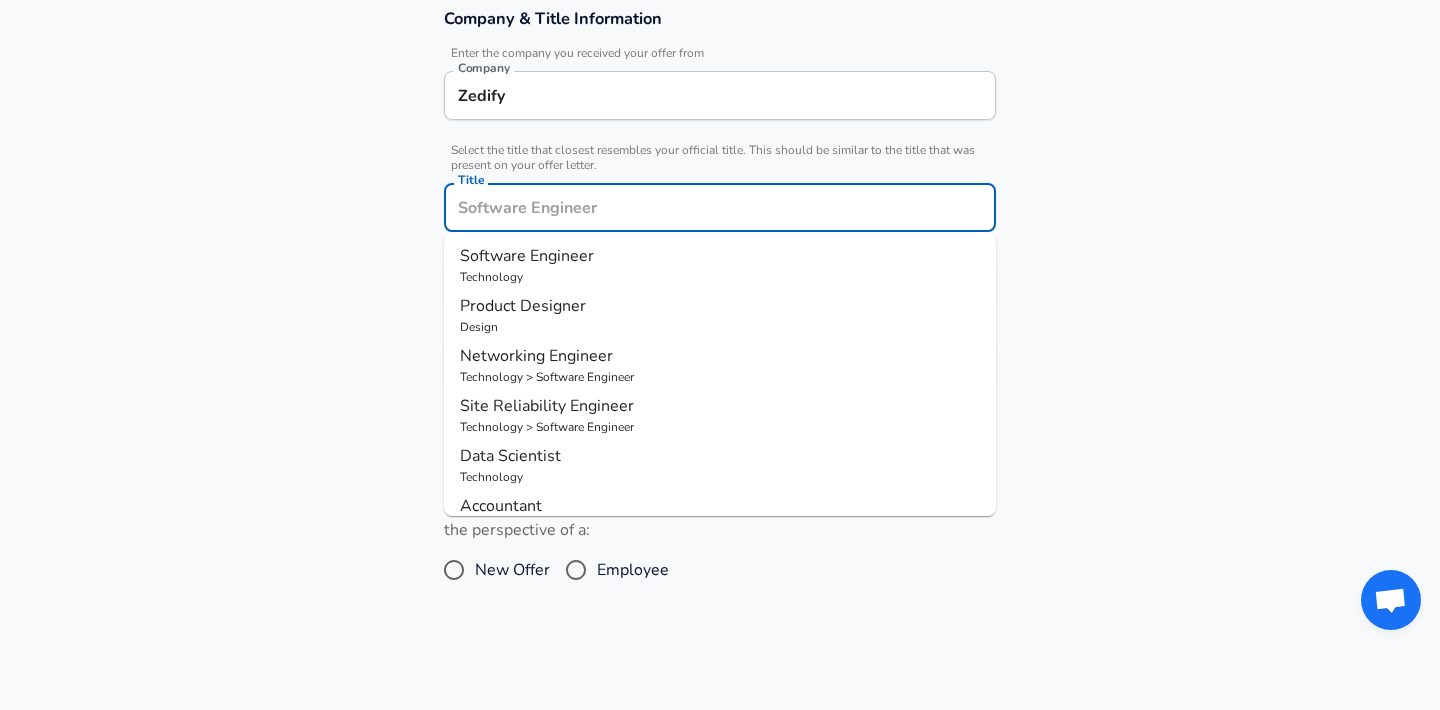 click on "Software Engineer" at bounding box center [527, 256] 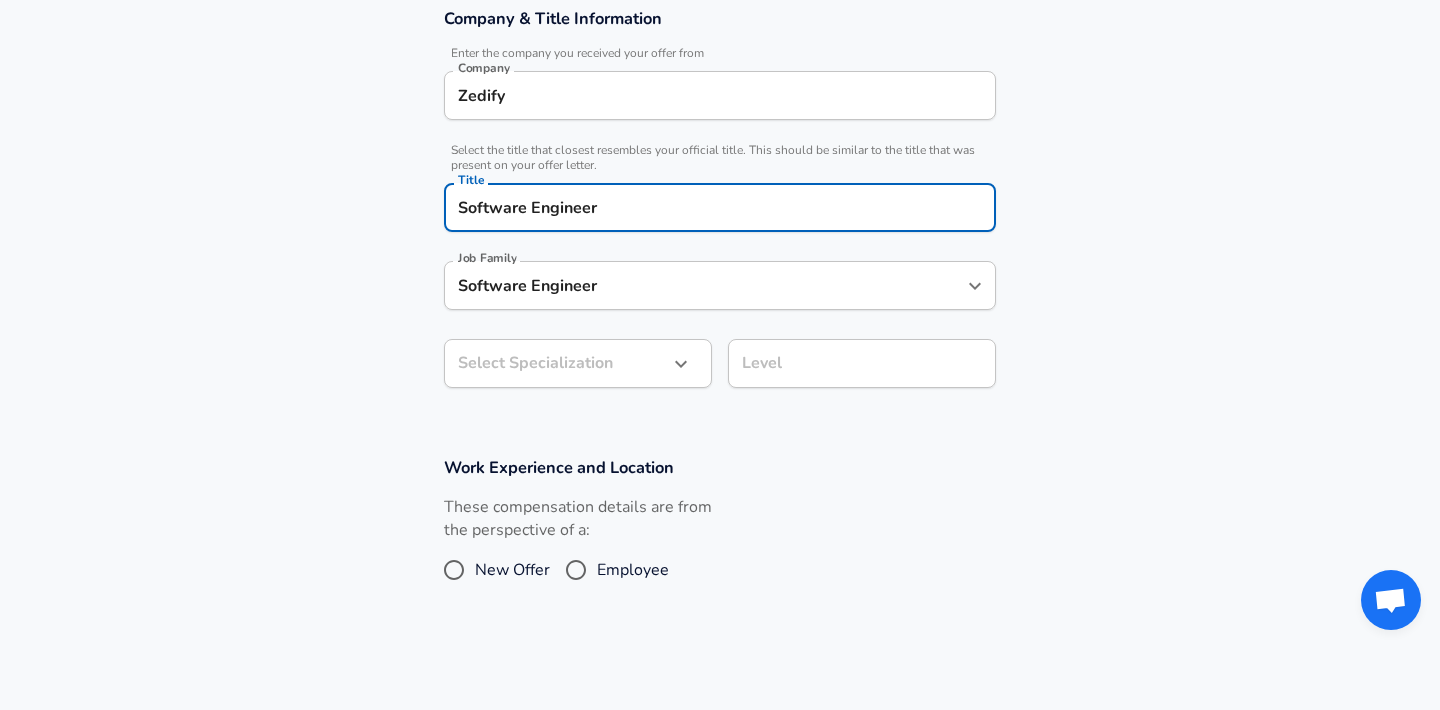click on "Company & Title Information   Enter the company you received your offer from Company Zedify Company   Select the title that closest resembles your official title. This should be similar to the title that was present on your offer letter. Title Software Engineer Title Job Family Software Engineer Job Family Select Specialization ​ Select Specialization Level Level" at bounding box center [720, 208] 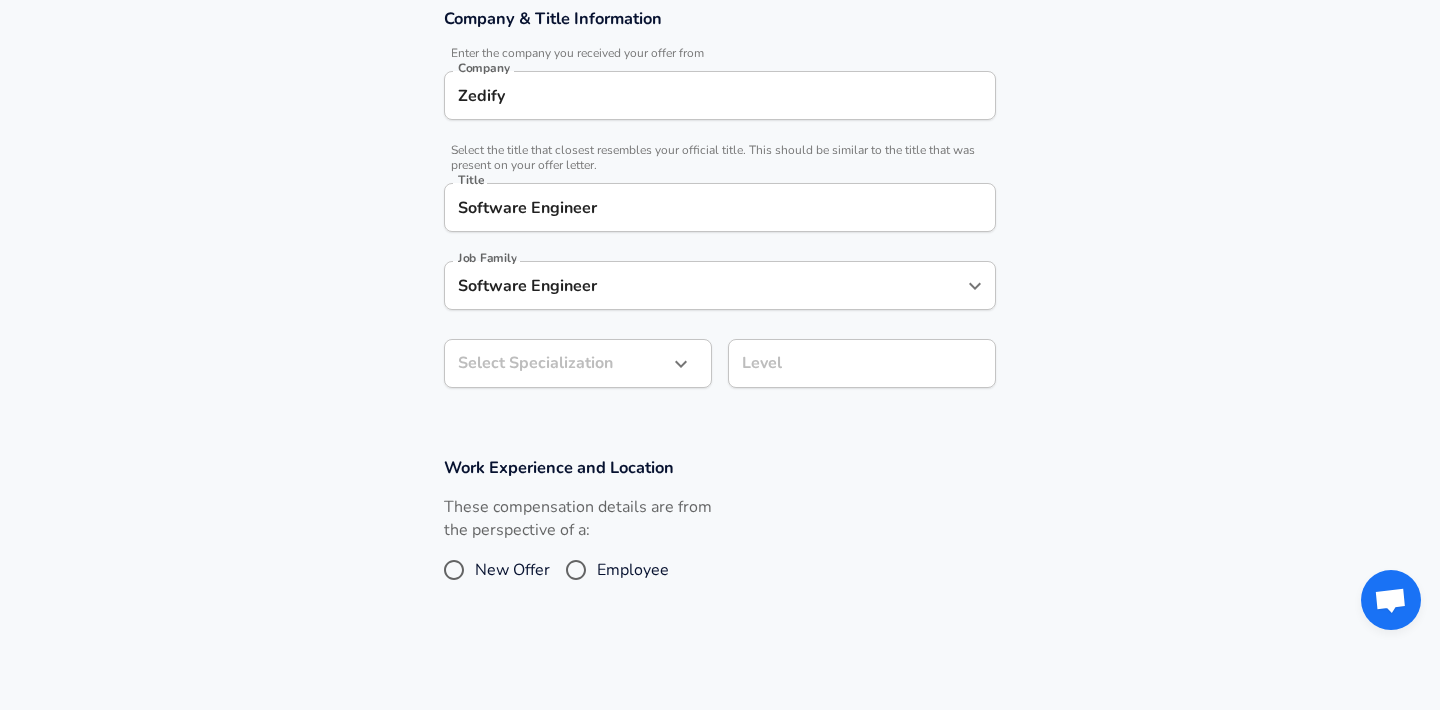 click on "Software Engineer Job Family" at bounding box center (720, 285) 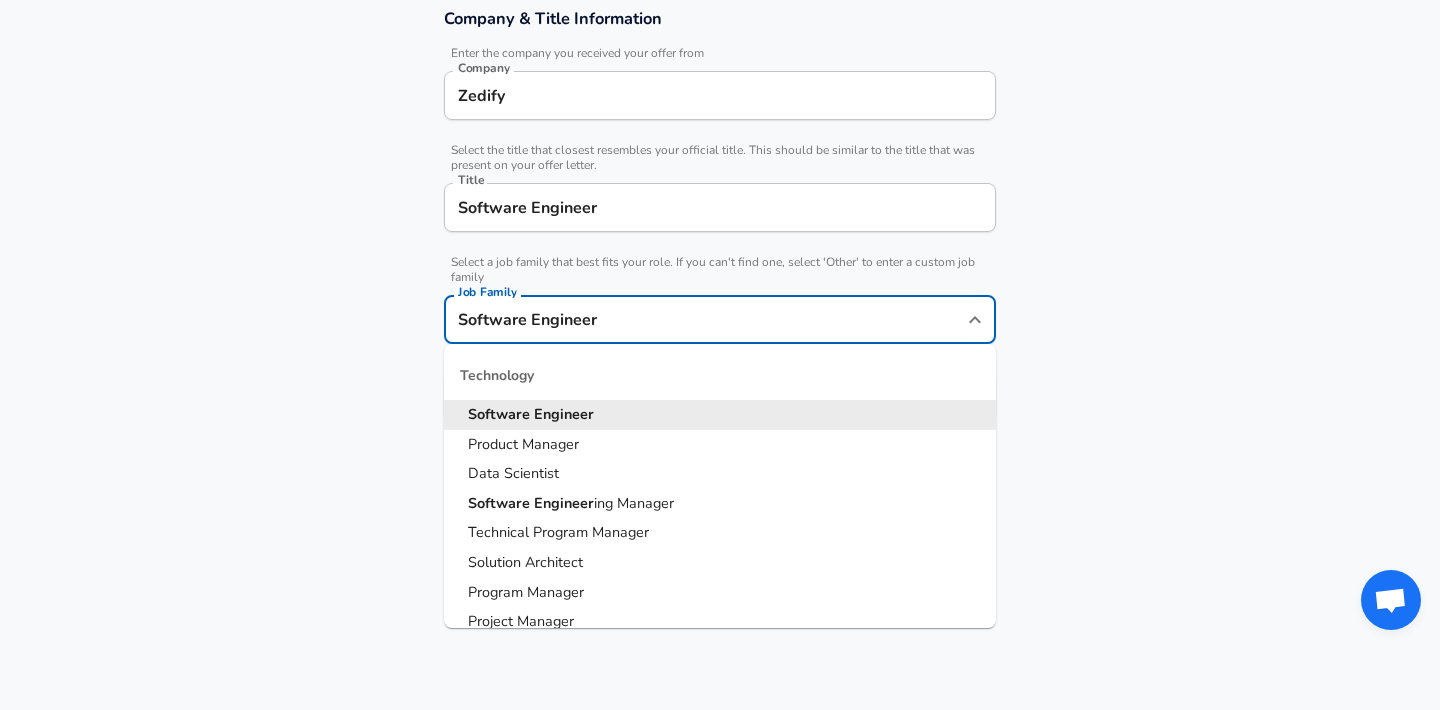 scroll, scrollTop: 412, scrollLeft: 0, axis: vertical 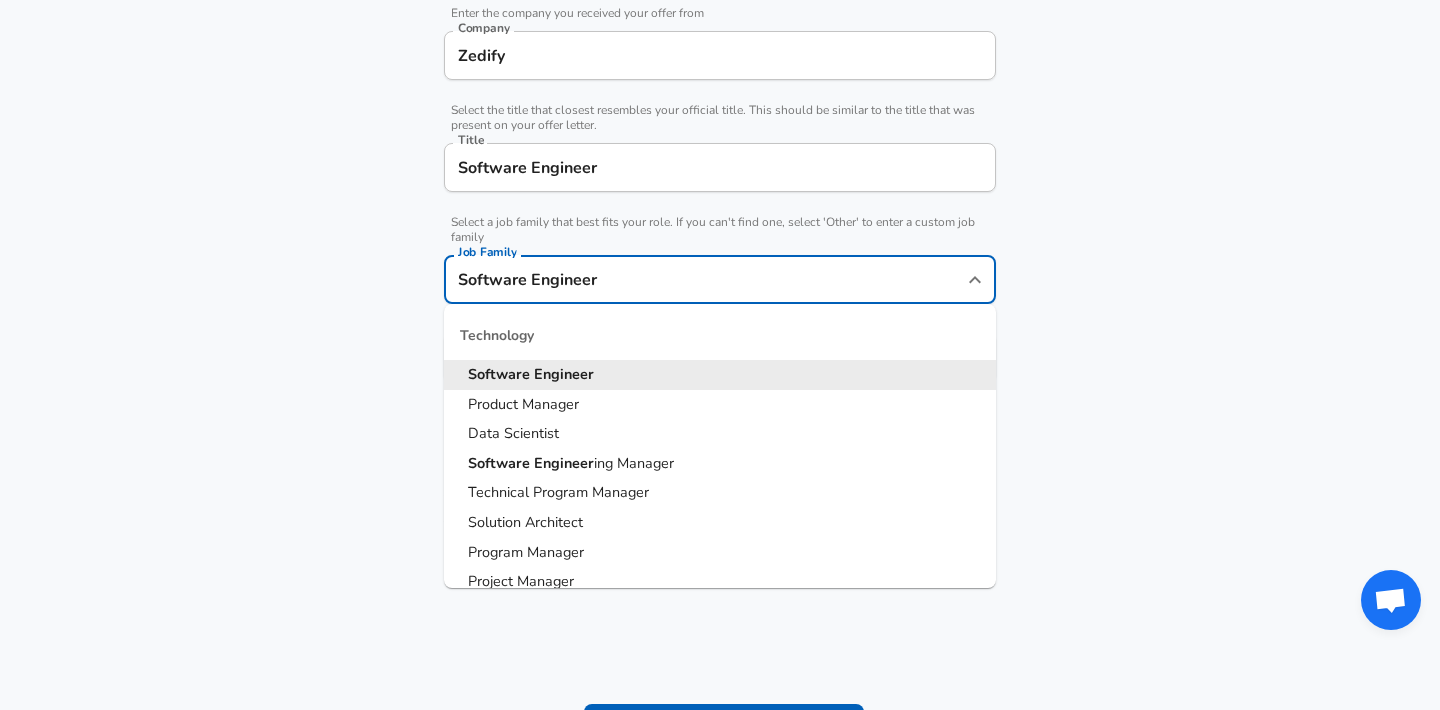 click on "Company & Title Information   Enter the company you received your offer from Company Zedify Company   Select the title that closest resembles your official title. This should be similar to the title that was present on your offer letter. Title Software Engineer Title   Select a job family that best fits your role. If you can't find one, select 'Other' to enter a custom job family Job Family Software Engineer Job Family Technology Software     Engineer Product Manager Data Scientist Software     Engineer ing Manager Technical Program Manager Solution Architect Program Manager Project Manager Data Science Manager Technical Writer Engineering Biomedical  Engineer Civil  Engineer Hardware  Engineer Mechanical  Engineer Geological  Engineer Electrical  Engineer Controls  Engineer Chemical  Engineer Aerospace  Engineer Materials  Engineer Optical  Engineer MEP  Engineer Prompt  Engineer Business Management Consultant Business Development Sales Sales Legal Legal Sales Sales  Engineer Legal Regulatory Affairs Sales" at bounding box center [720, 185] 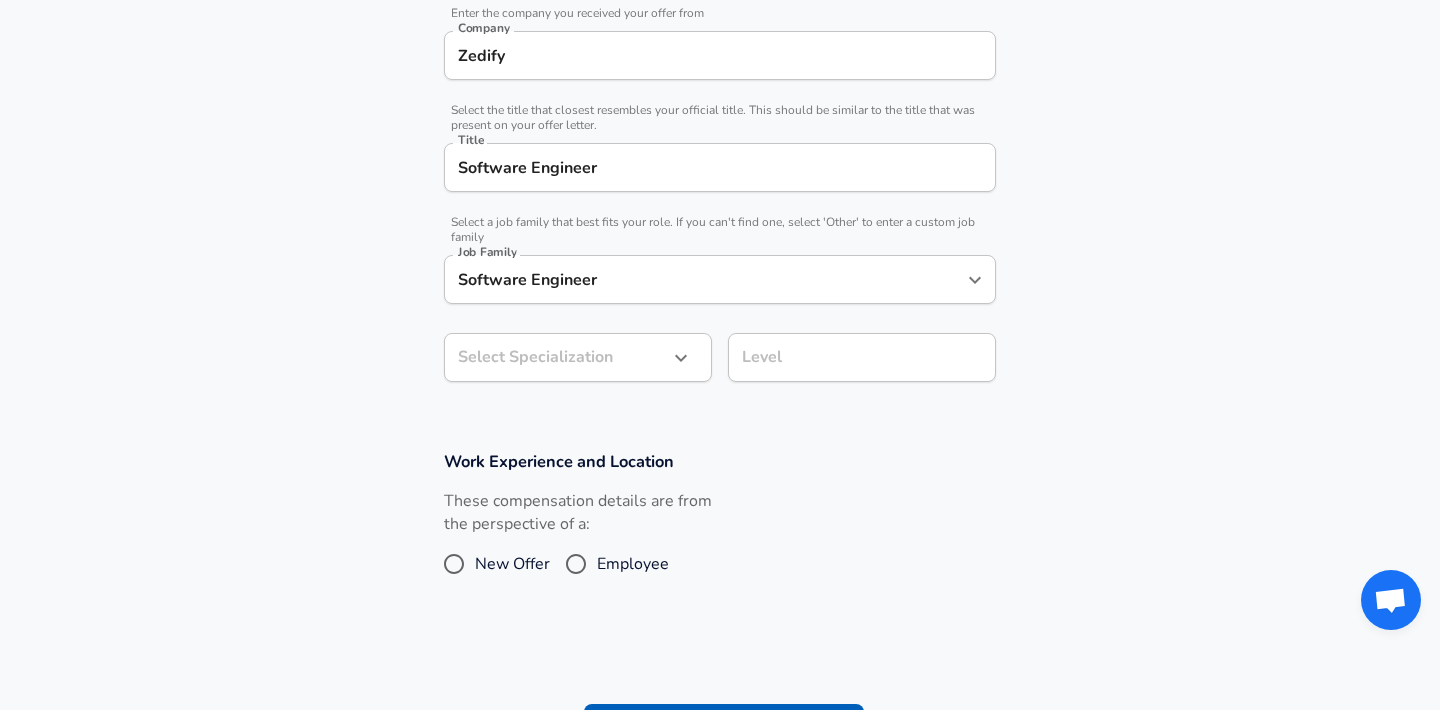 click on "Select Specialization ​ Select Specialization" at bounding box center [570, 356] 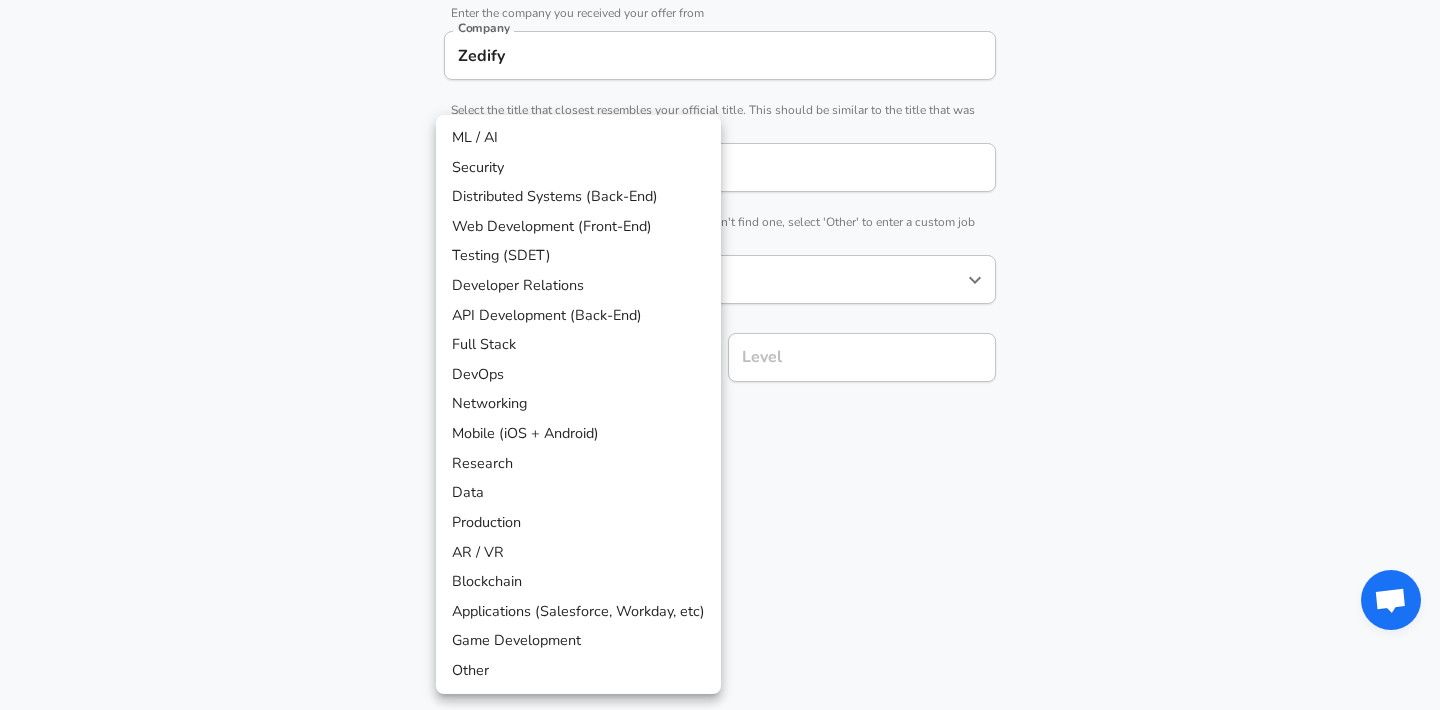 scroll, scrollTop: 472, scrollLeft: 0, axis: vertical 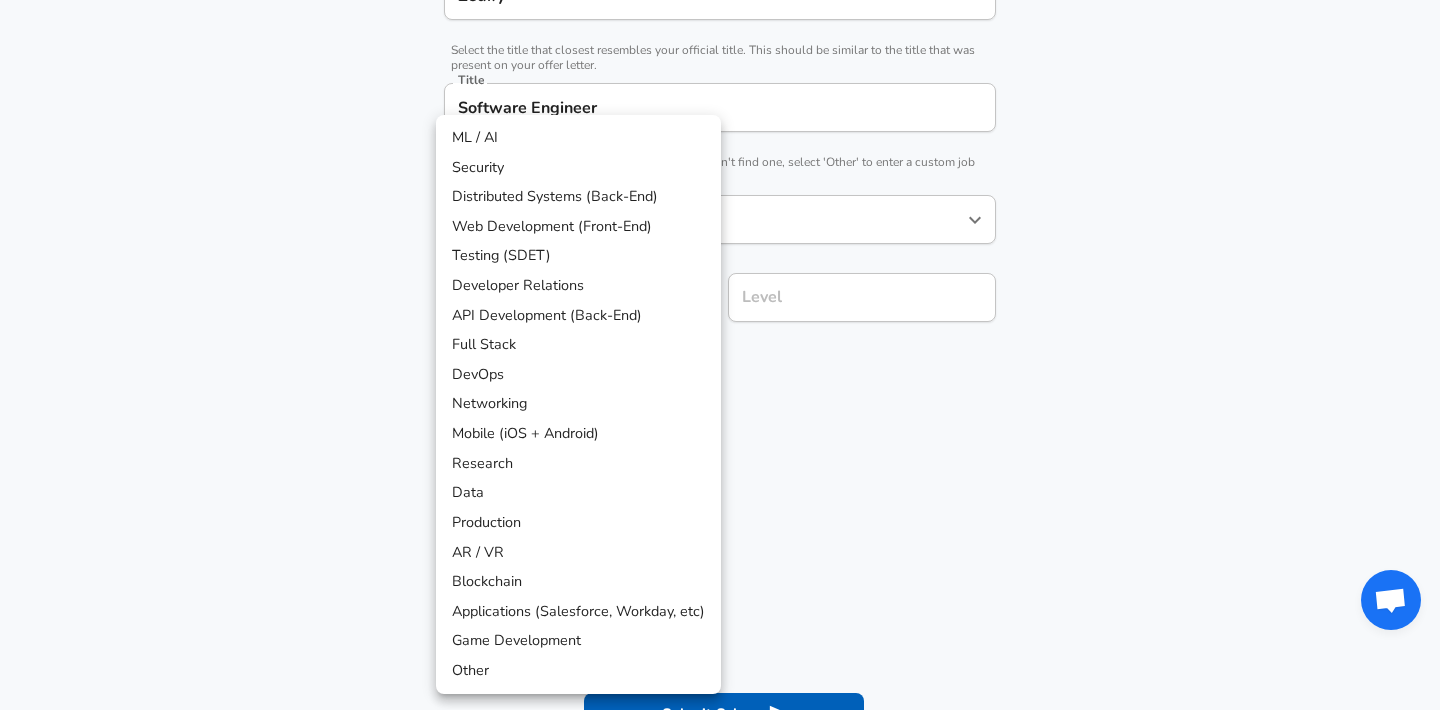 click on "Full Stack" at bounding box center [578, 345] 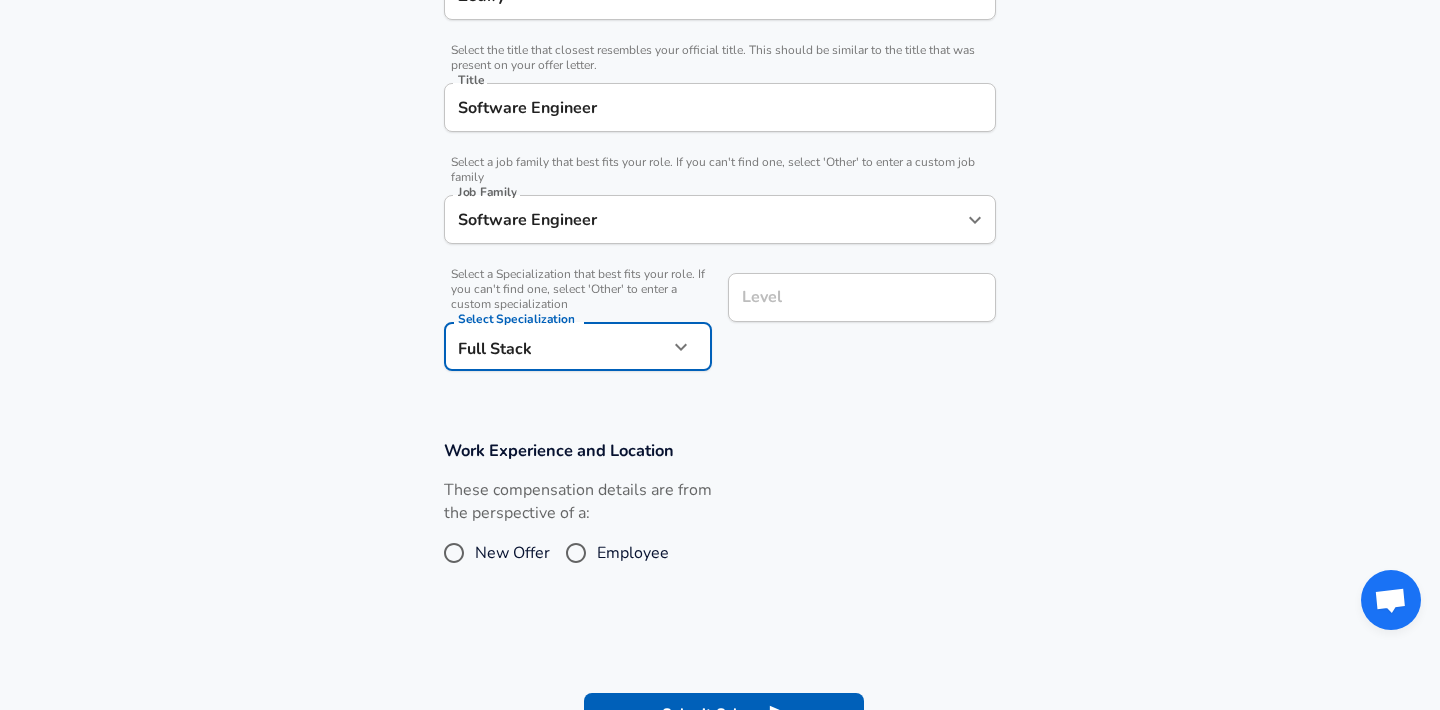 click on "Level" at bounding box center [862, 297] 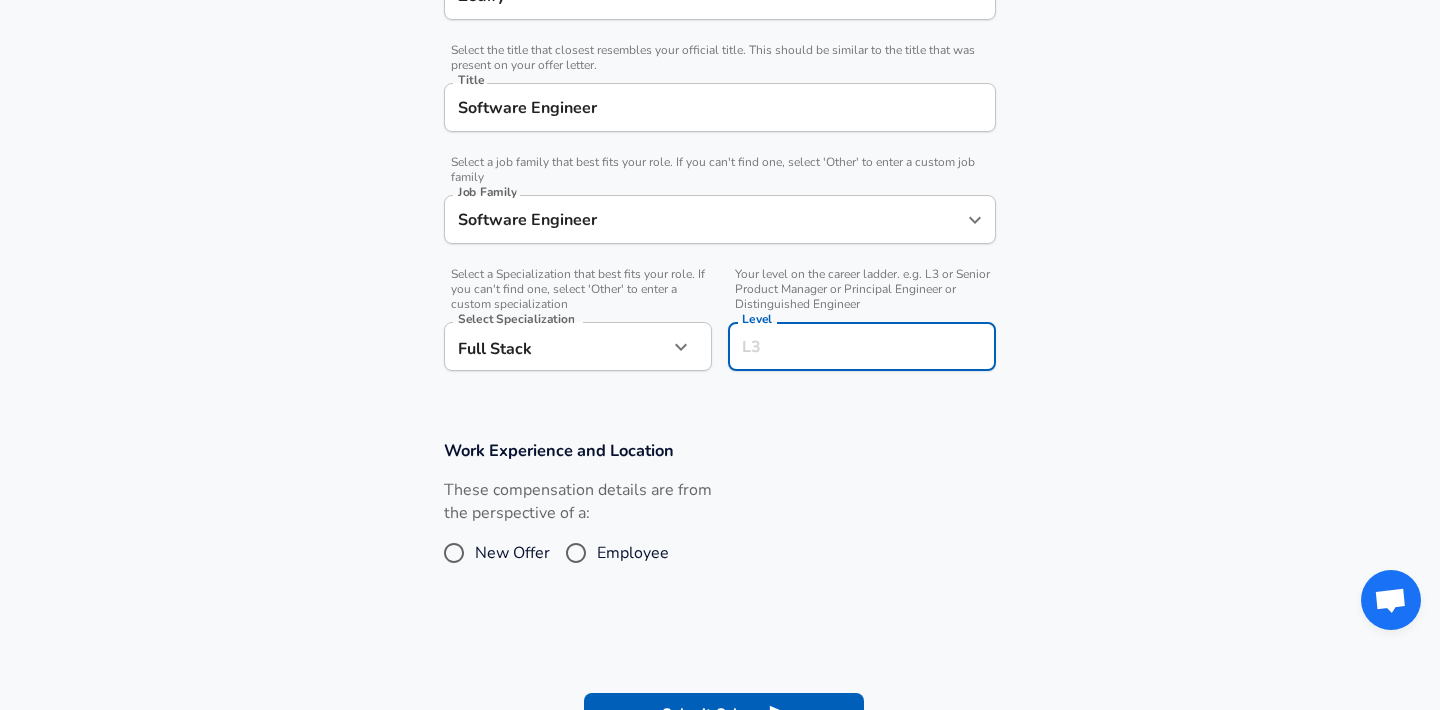 scroll, scrollTop: 512, scrollLeft: 0, axis: vertical 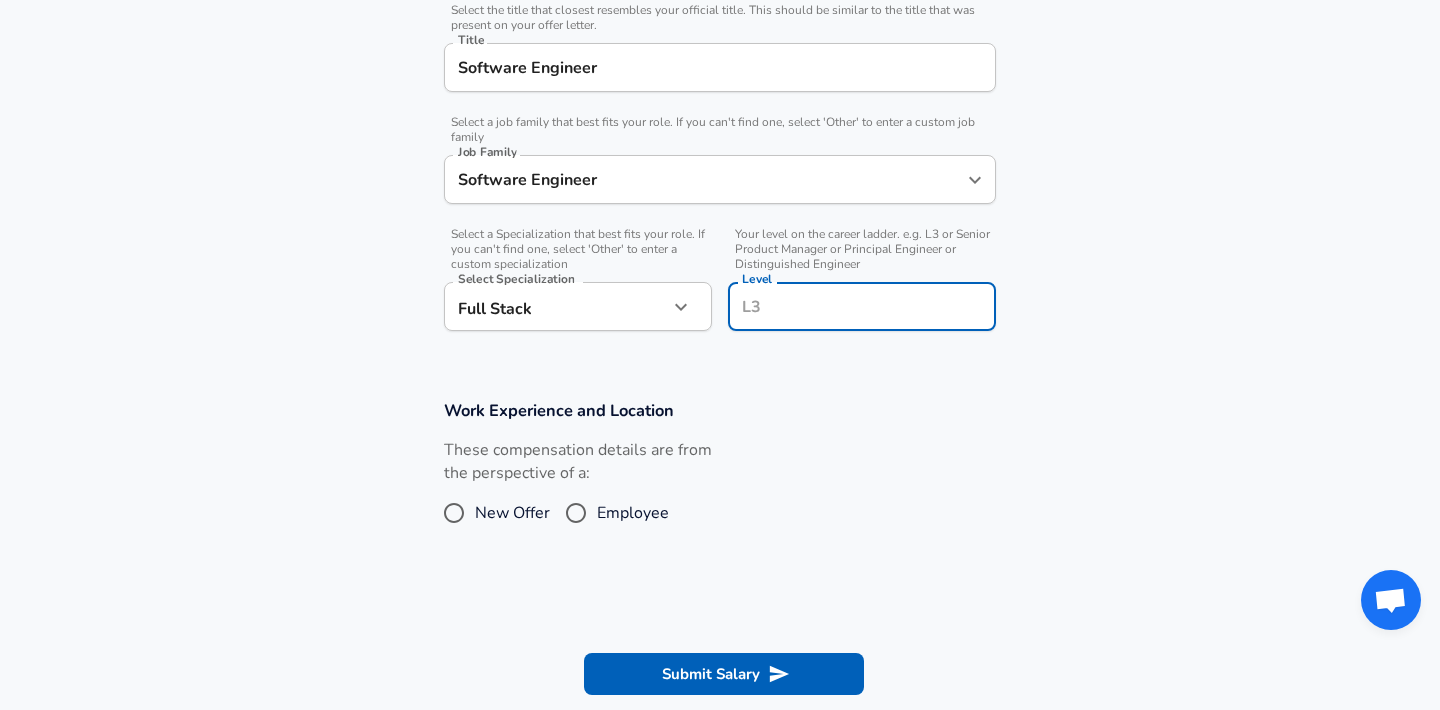 click on "Company & Title Information   Enter the company you received your offer from Company Zedify Company   Select the title that closest resembles your official title. This should be similar to the title that was present on your offer letter. Title Software Engineer Title   Select a job family that best fits your role. If you can't find one, select 'Other' to enter a custom job family Job Family Software Engineer Job Family   Select a Specialization that best fits your role. If you can't find one, select 'Other' to enter a custom specialization Select Specialization Full Stack Full Stack Select Specialization   Your level on the career ladder. e.g. L3 or Senior Product Manager or Principal Engineer or Distinguished Engineer Level Level" at bounding box center (720, 110) 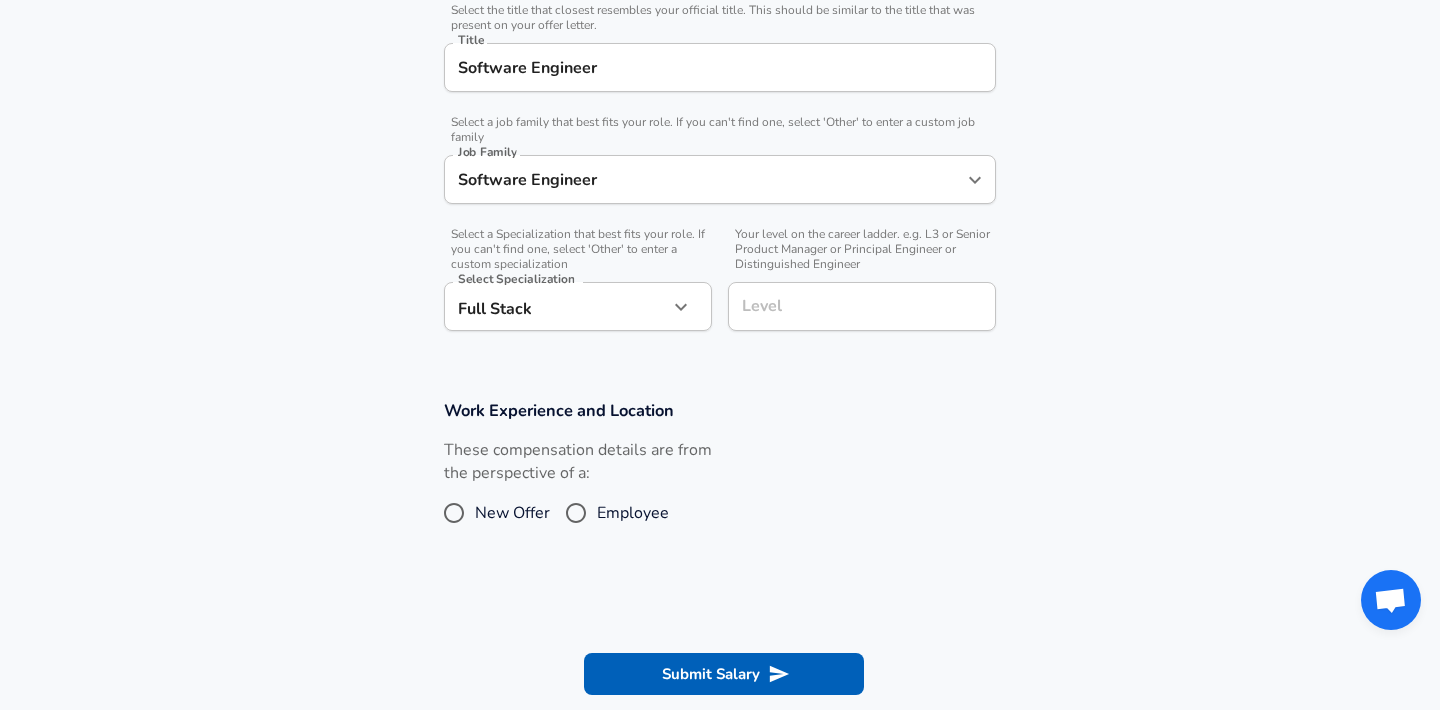 click on "Employee" at bounding box center [633, 513] 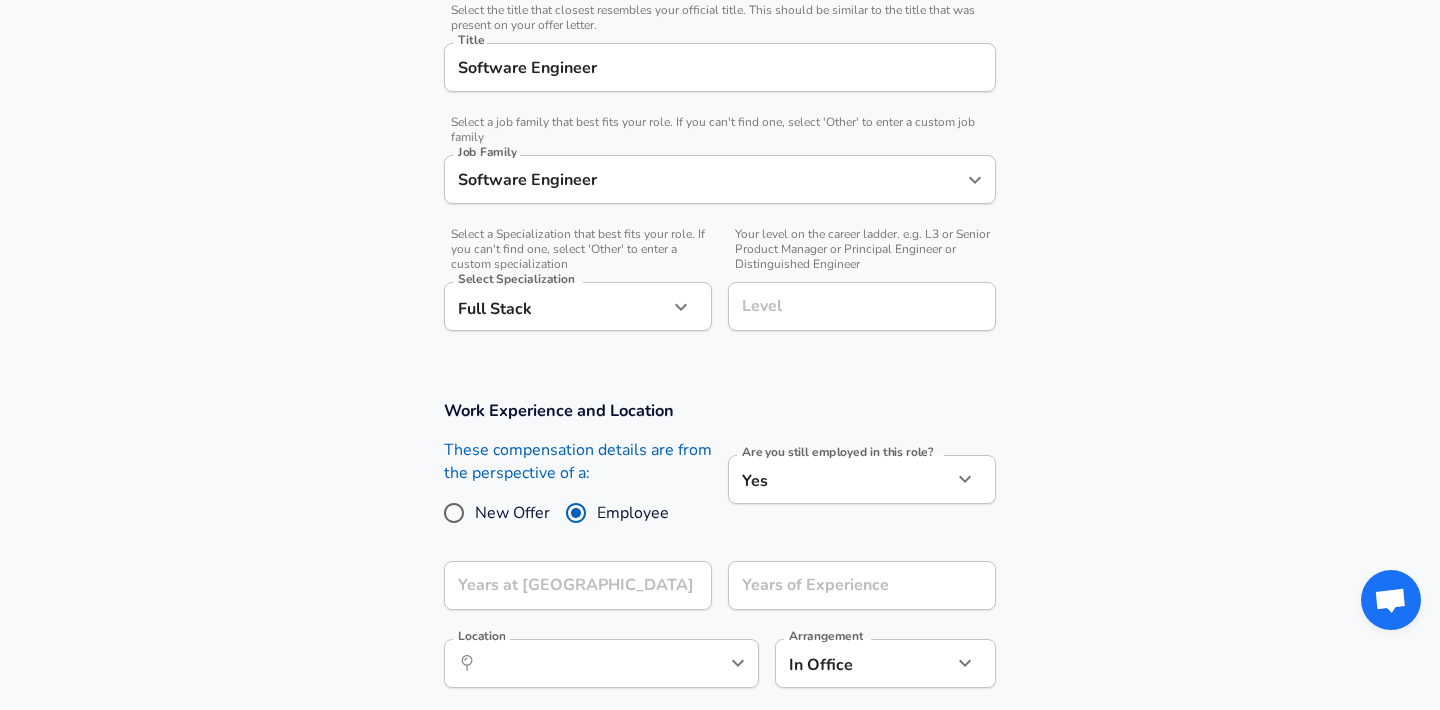 scroll, scrollTop: 678, scrollLeft: 0, axis: vertical 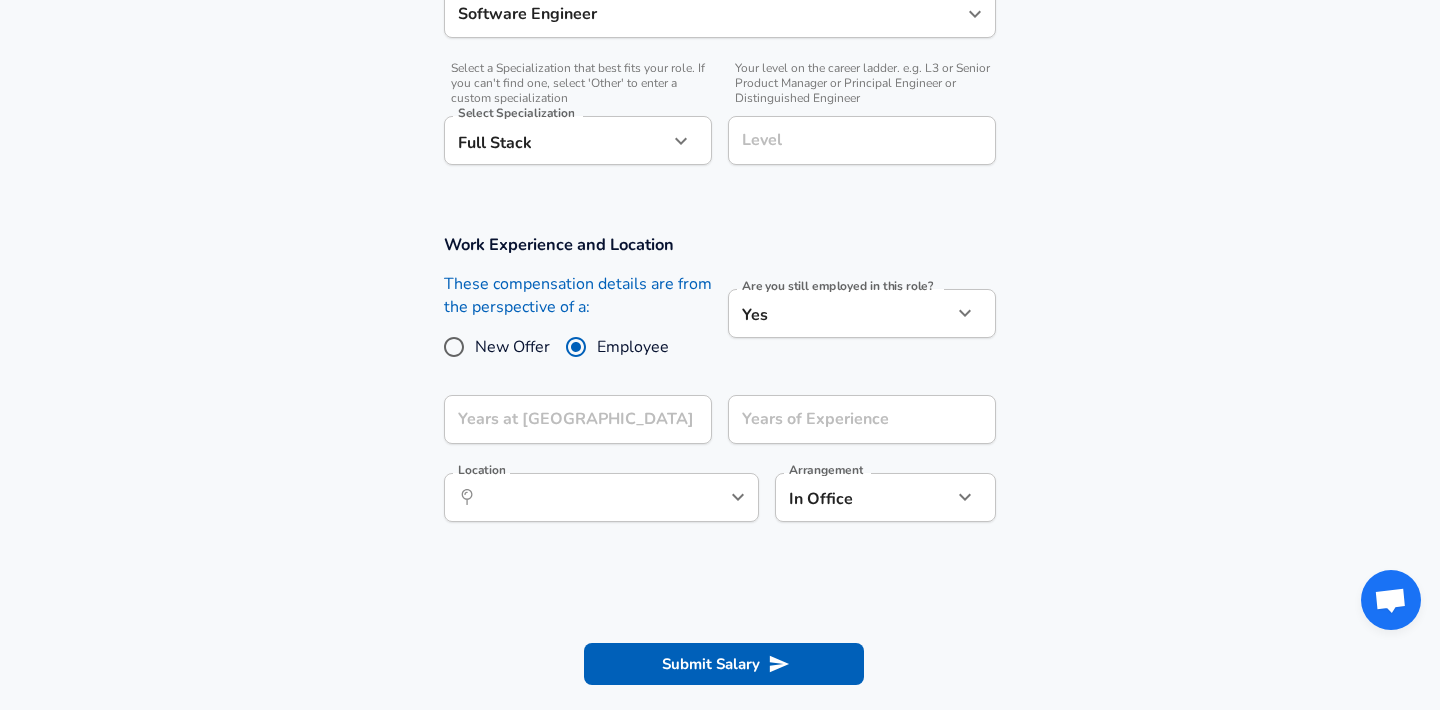 click on "Yes yes Are you still employed in this role?" at bounding box center (862, 313) 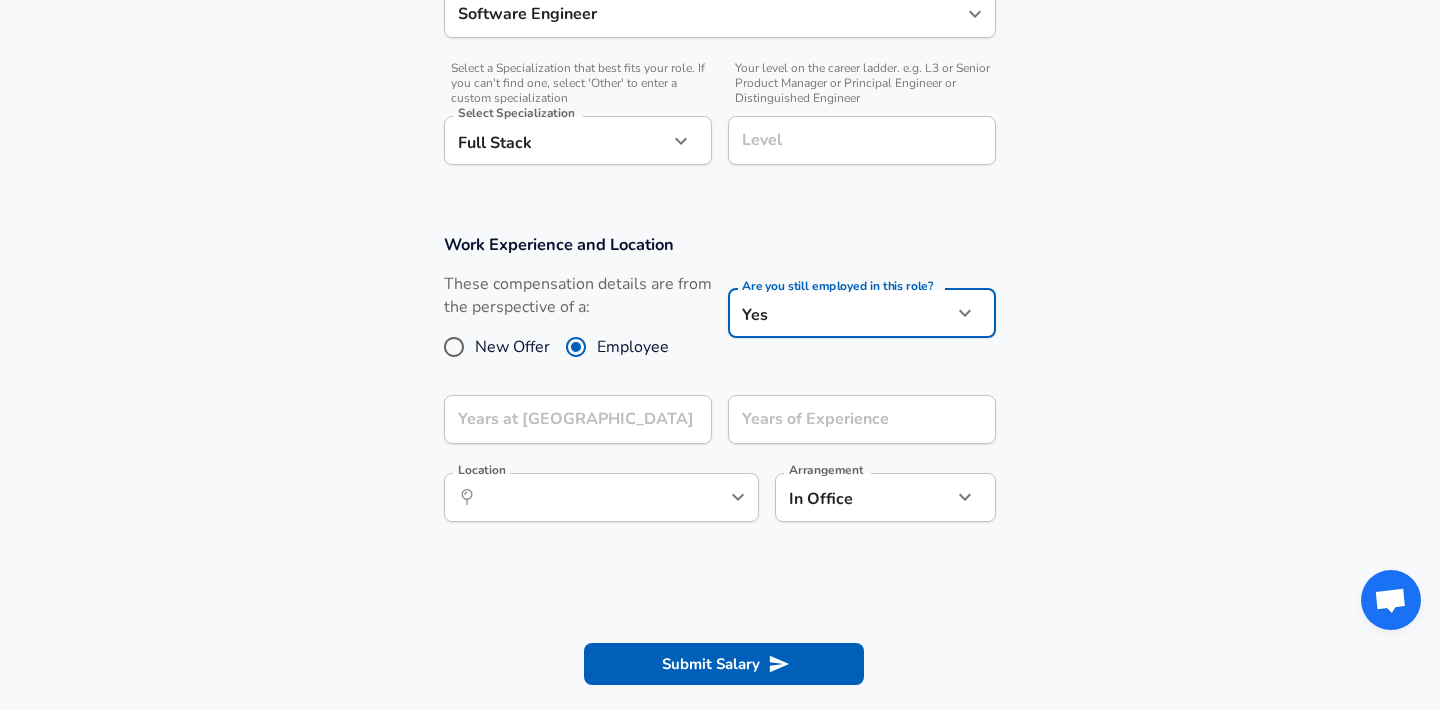 click on "Restart Add Your Salary Upload your offer letter   to verify your submission Enhance Privacy and Anonymity Yes Automatically hides specific fields until there are enough submissions to safely display the full details.   More Details Based on your submission and the data points that we have already collected, we will automatically hide and anonymize specific fields if there aren't enough data points to remain sufficiently anonymous. Company & Title Information   Enter the company you received your offer from Company Zedify Company   Select the title that closest resembles your official title. This should be similar to the title that was present on your offer letter. Title Software Engineer Title   Select a job family that best fits your role. If you can't find one, select 'Other' to enter a custom job family Job Family Software Engineer Job Family   Select a Specialization that best fits your role. If you can't find one, select 'Other' to enter a custom specialization Select Specialization Full Stack   Level" at bounding box center [720, -323] 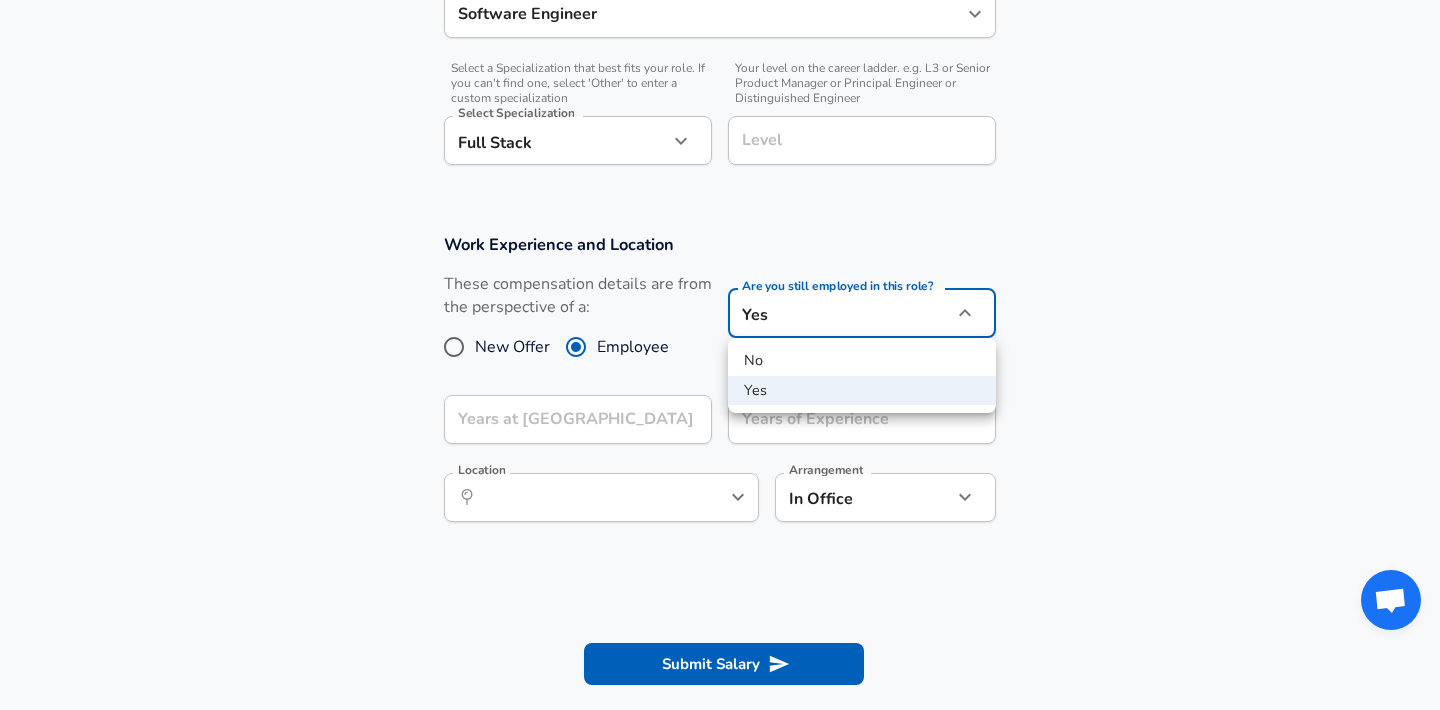click on "No" at bounding box center [862, 361] 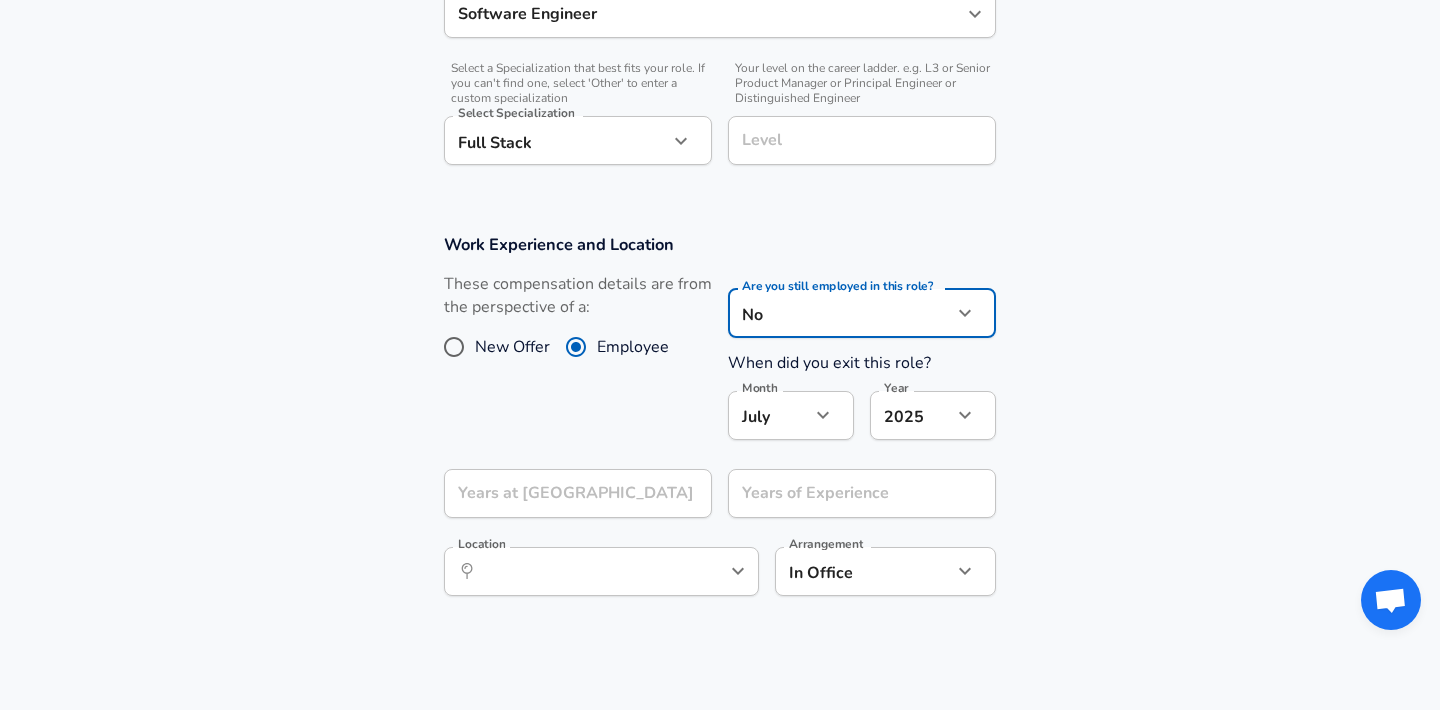 click on "Restart Add Your Salary Upload your offer letter   to verify your submission Enhance Privacy and Anonymity Yes Automatically hides specific fields until there are enough submissions to safely display the full details.   More Details Based on your submission and the data points that we have already collected, we will automatically hide and anonymize specific fields if there aren't enough data points to remain sufficiently anonymous. Company & Title Information   Enter the company you received your offer from Company Zedify Company   Select the title that closest resembles your official title. This should be similar to the title that was present on your offer letter. Title Software Engineer Title   Select a job family that best fits your role. If you can't find one, select 'Other' to enter a custom job family Job Family Software Engineer Job Family   Select a Specialization that best fits your role. If you can't find one, select 'Other' to enter a custom specialization Select Specialization Full Stack   Level 7" at bounding box center [720, -323] 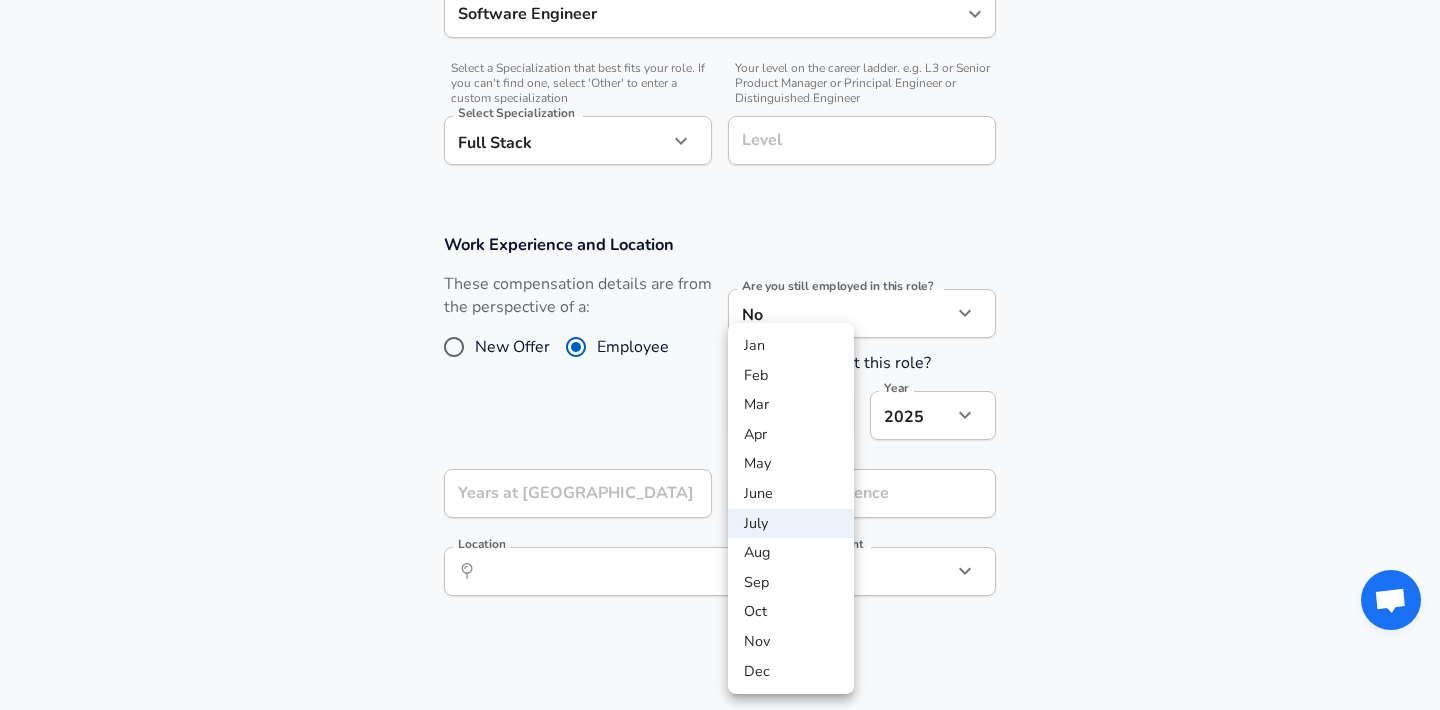 click on "Jan" at bounding box center [791, 346] 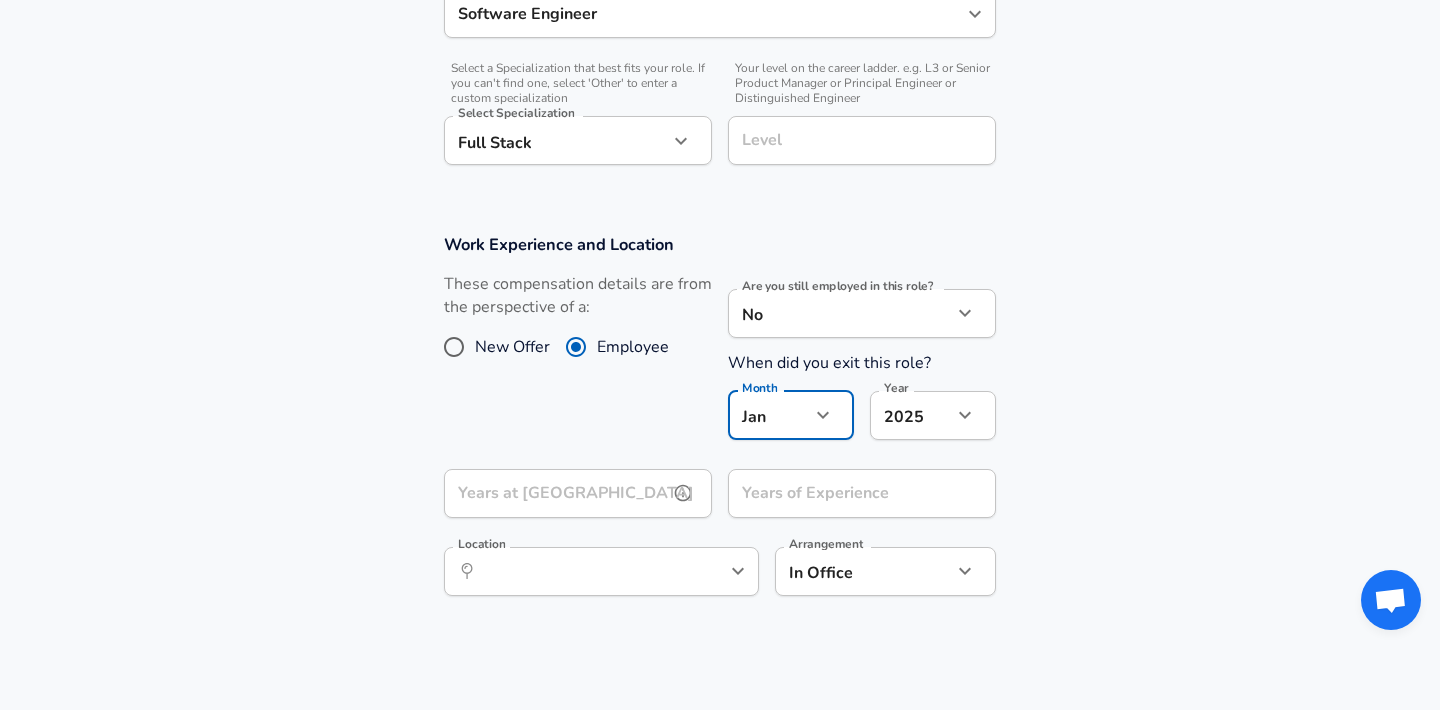 click on "Years at [GEOGRAPHIC_DATA]" at bounding box center [556, 493] 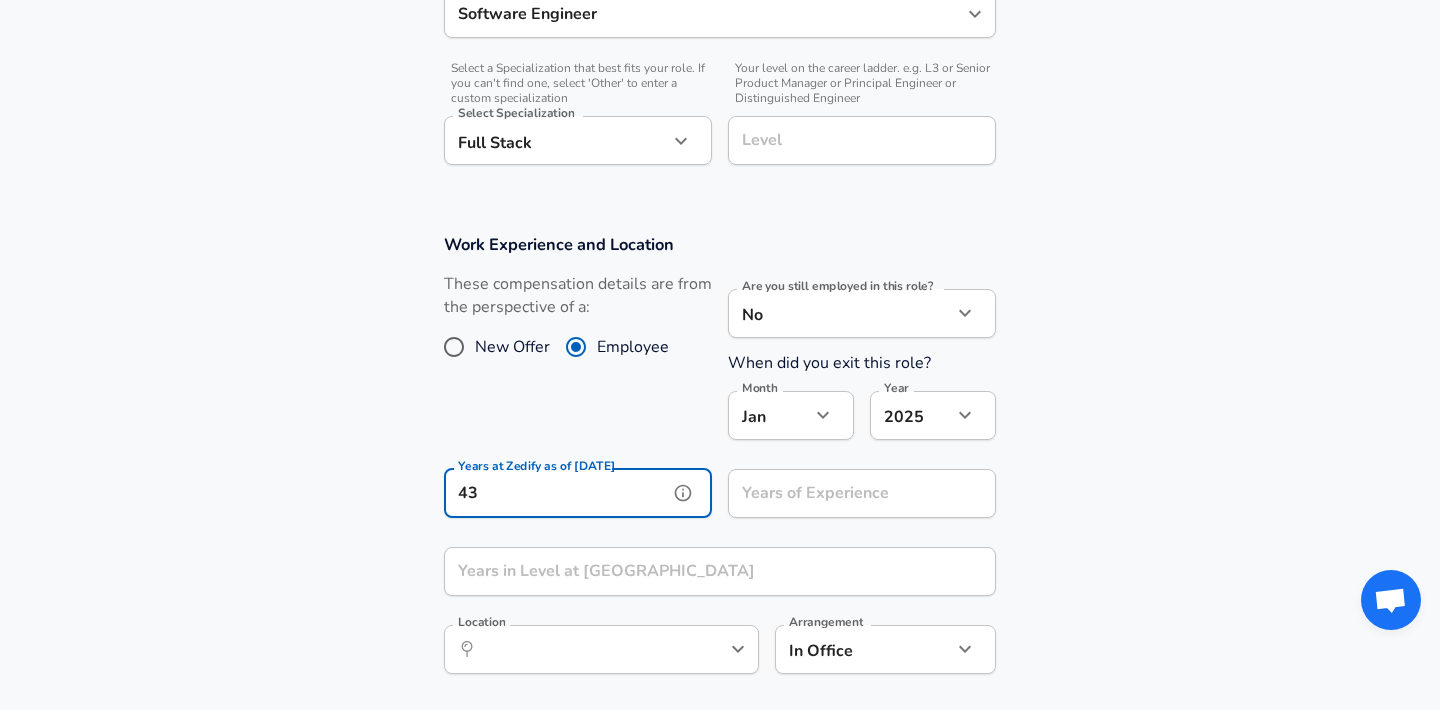 type on "4" 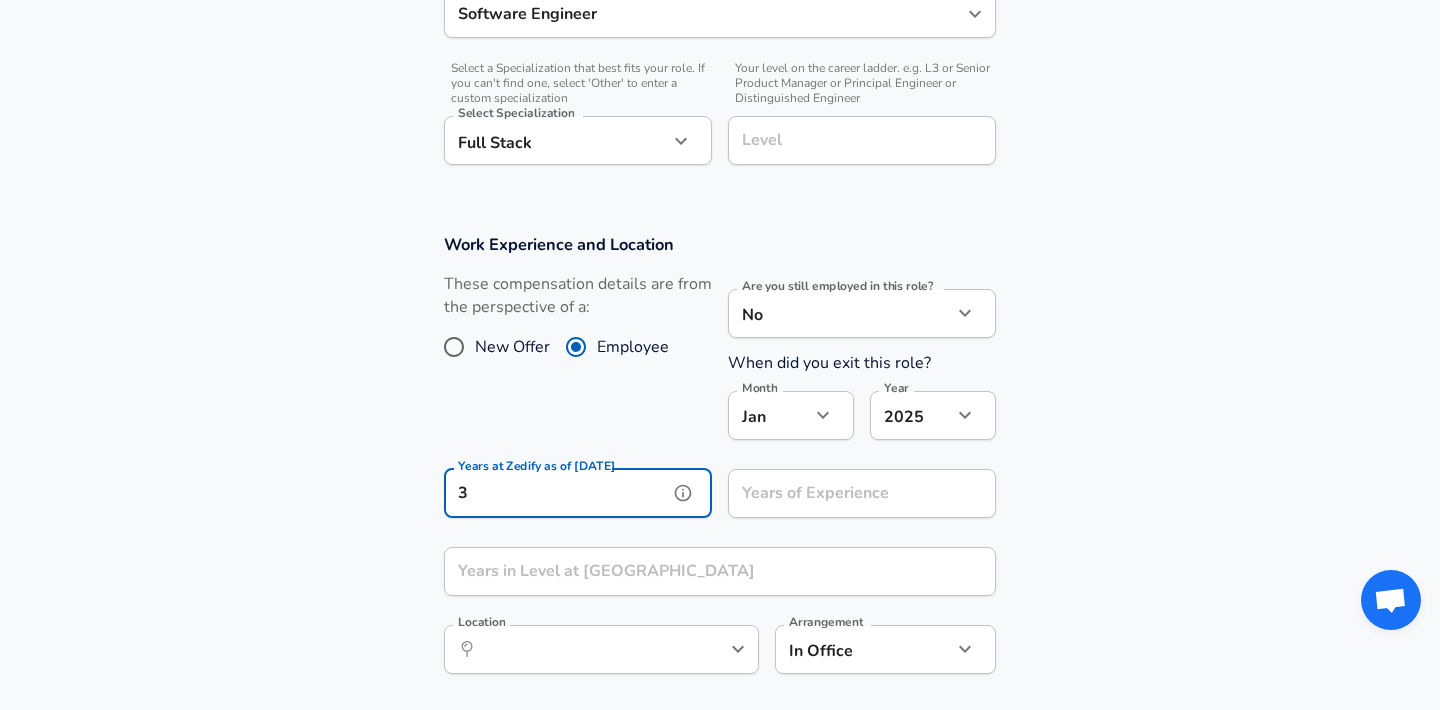 type on "3" 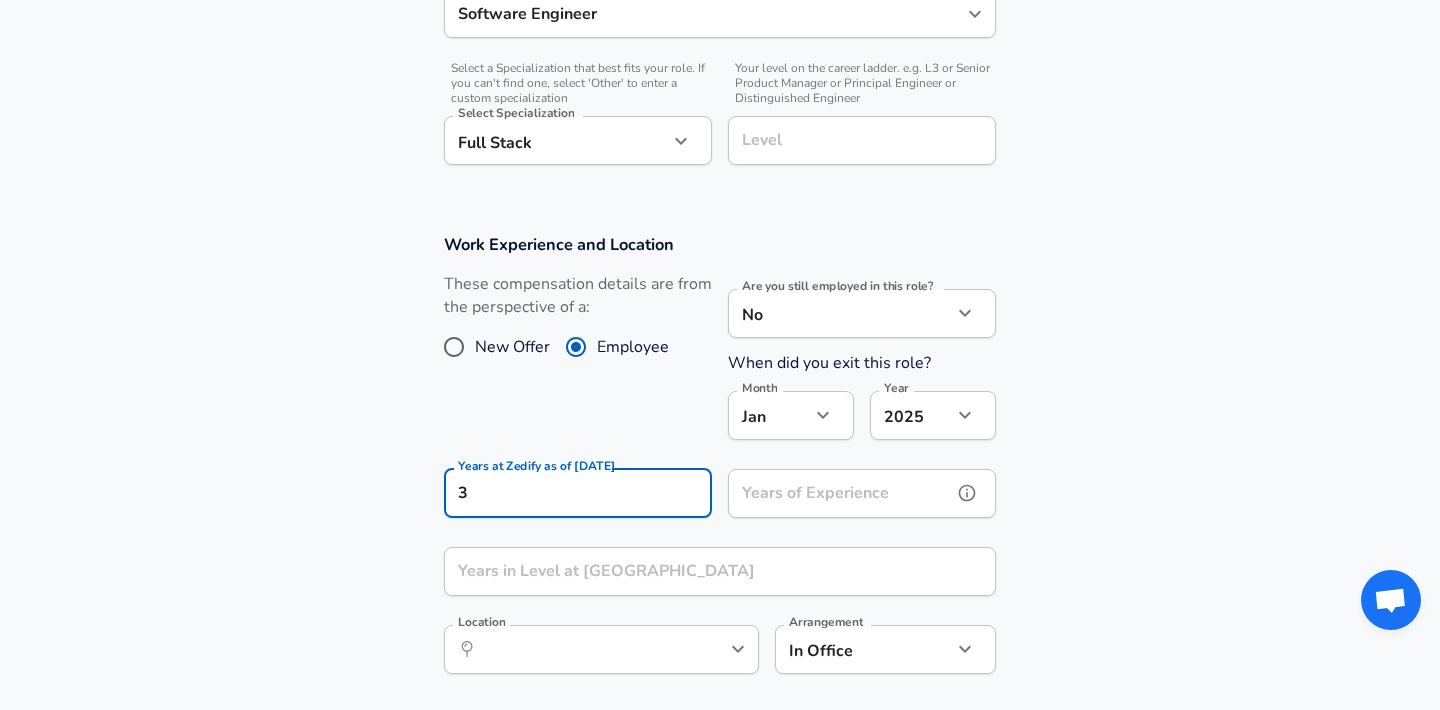 click on "Years of Experience" at bounding box center (840, 493) 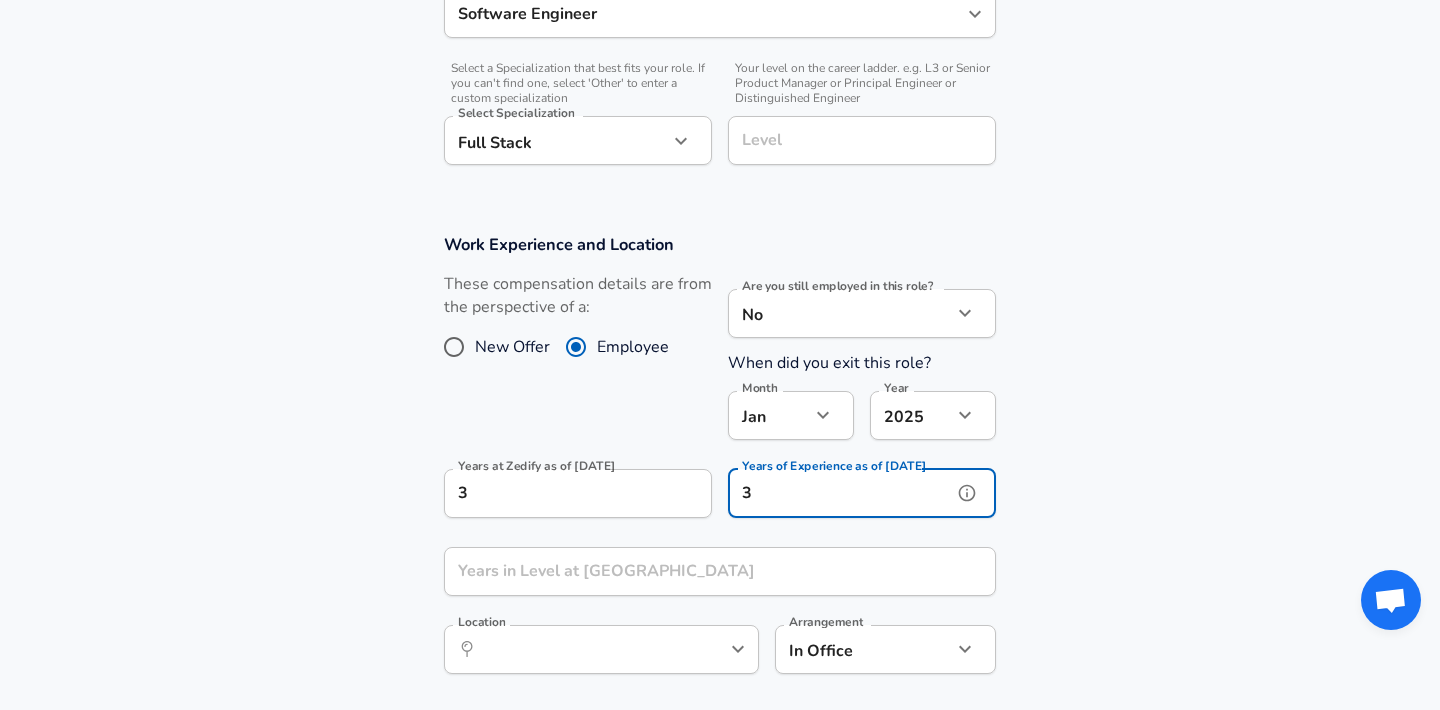 type on "3" 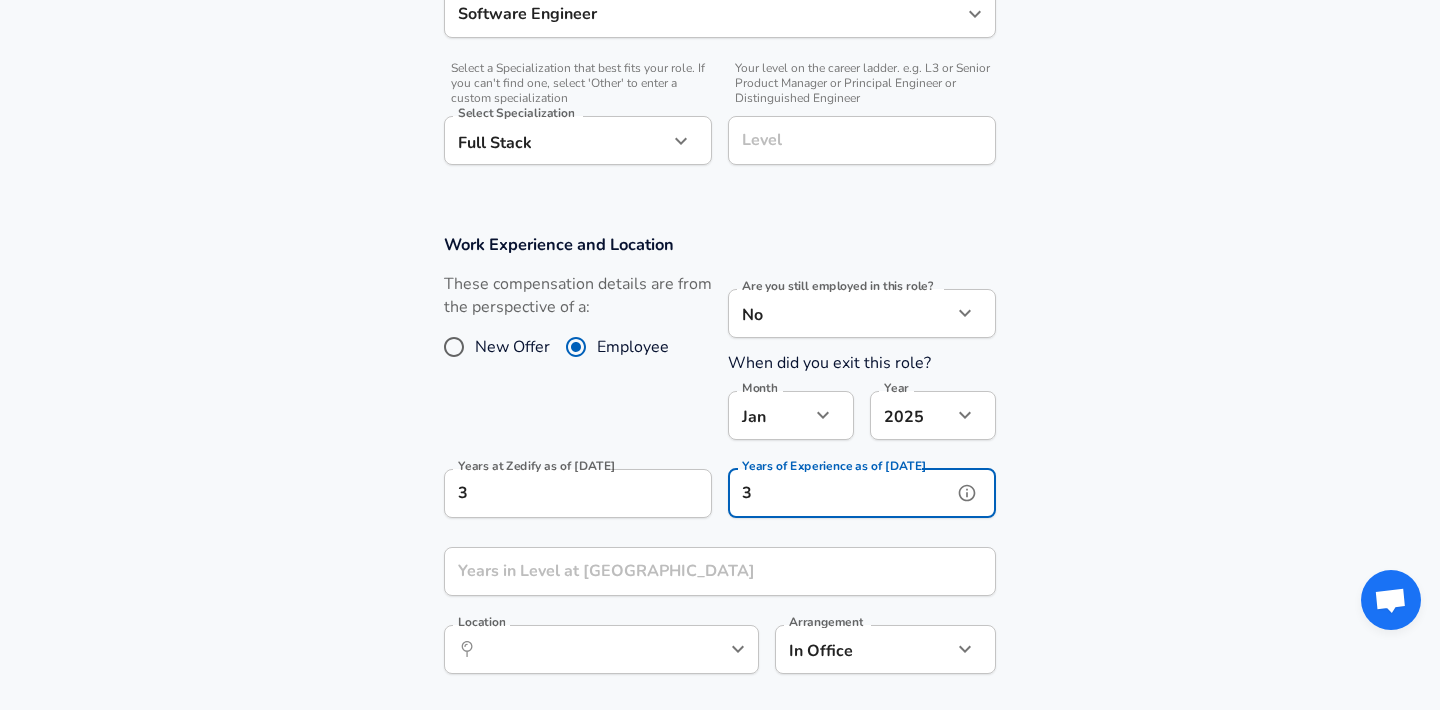 click 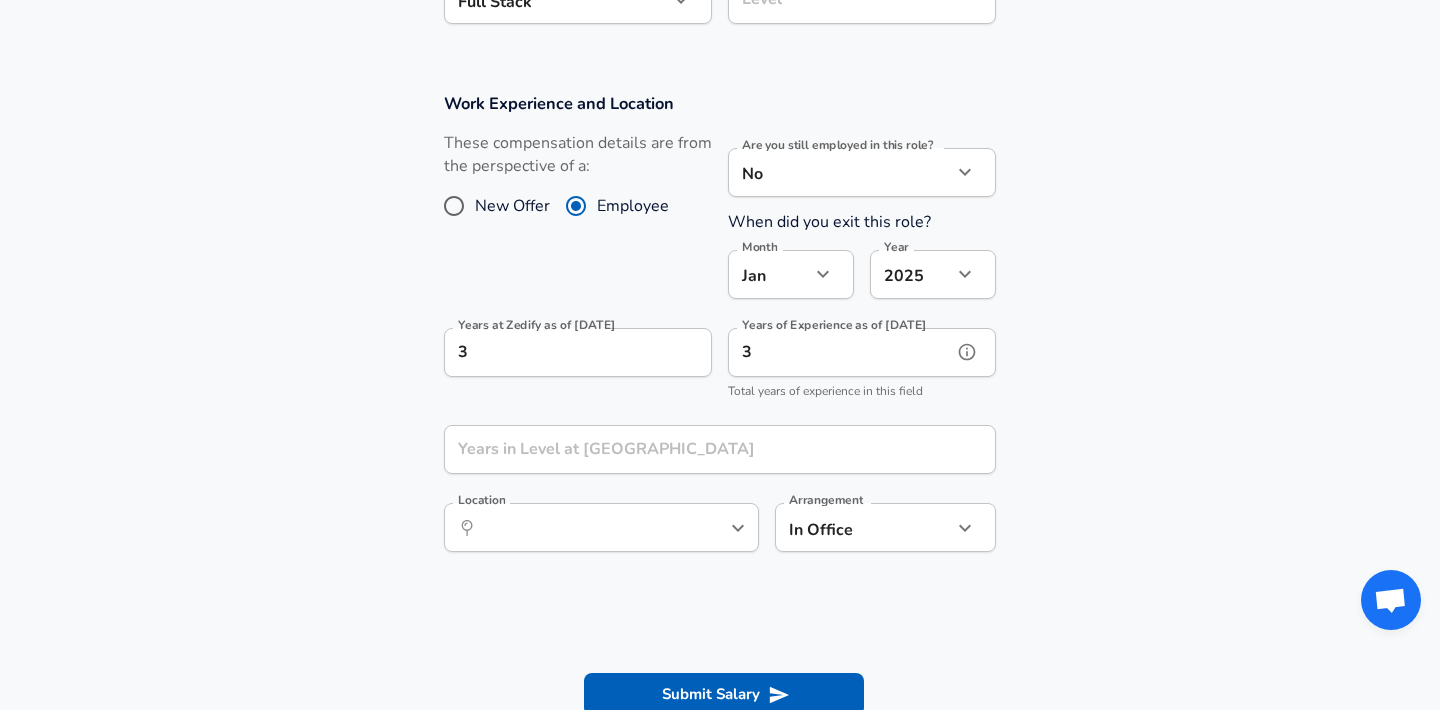 scroll, scrollTop: 821, scrollLeft: 0, axis: vertical 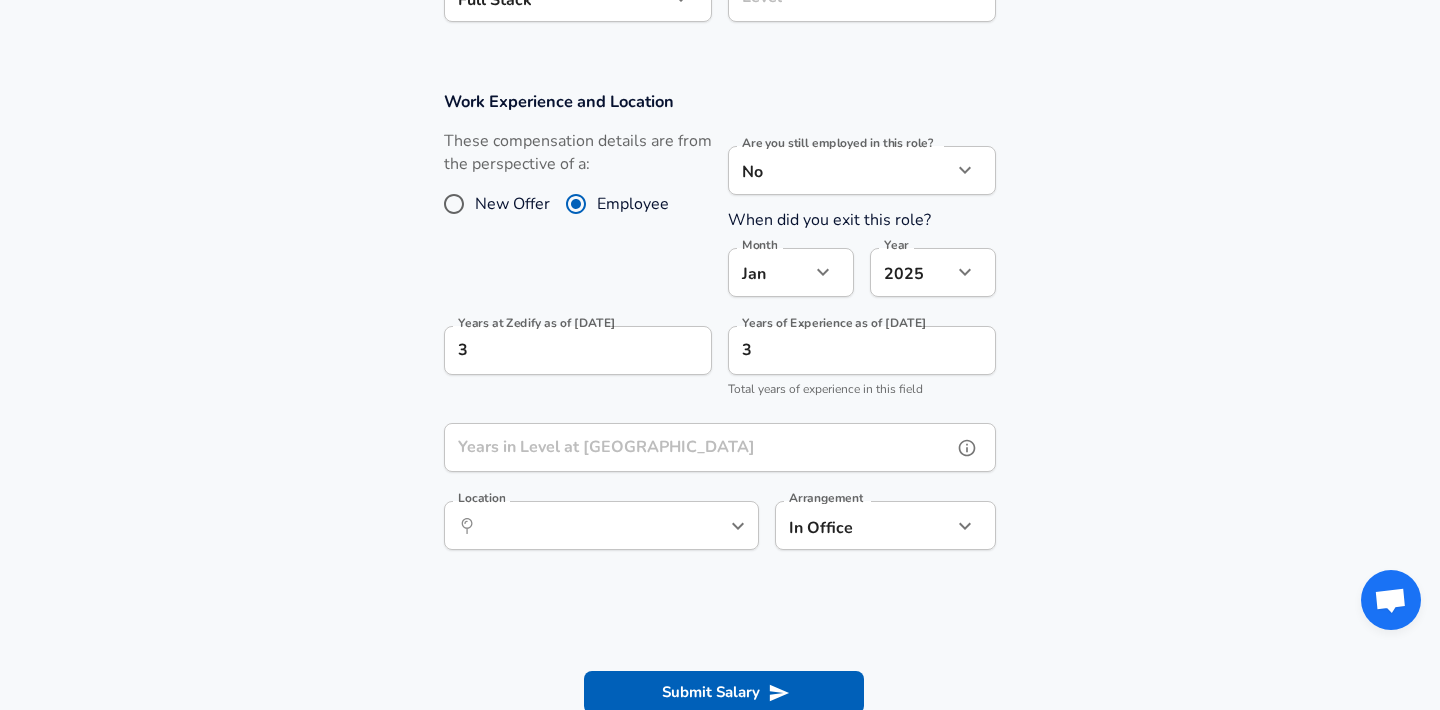 click on "Years in Level at [GEOGRAPHIC_DATA]" at bounding box center [698, 447] 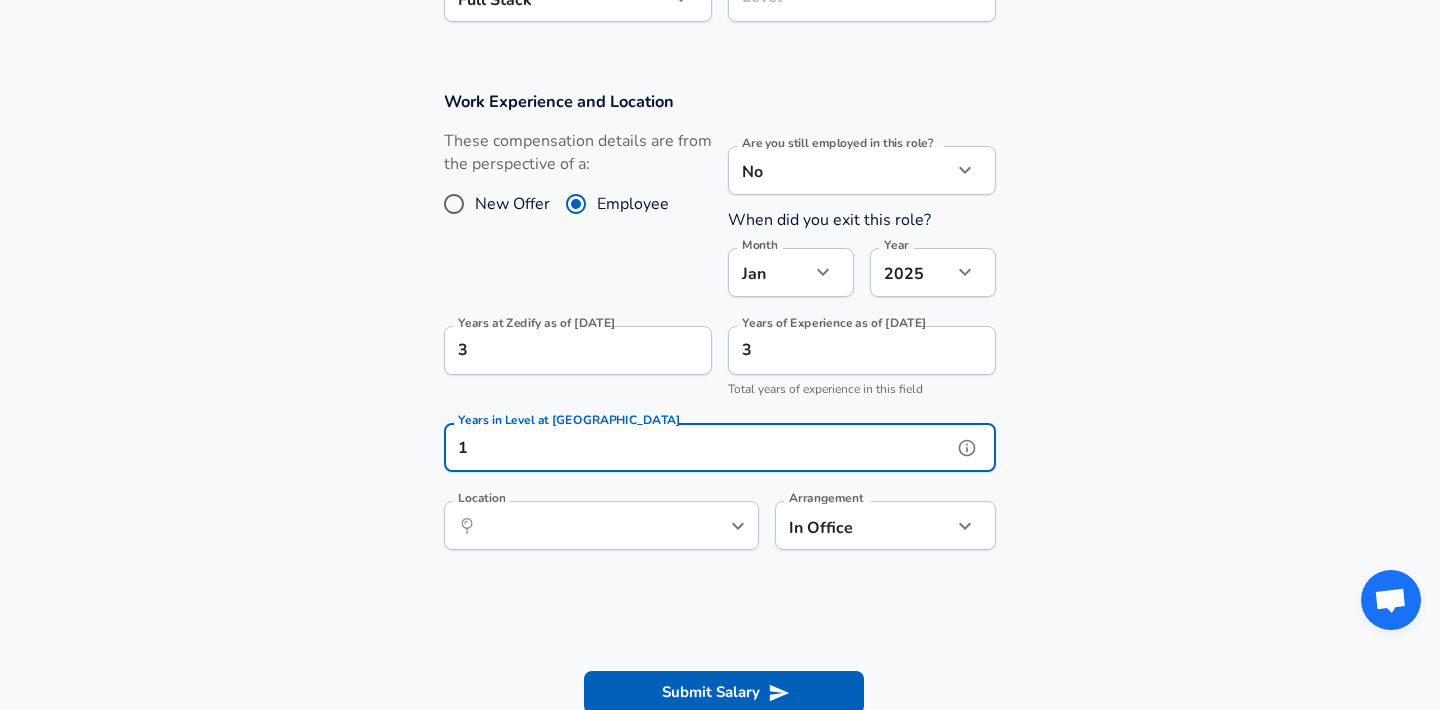 type on "1" 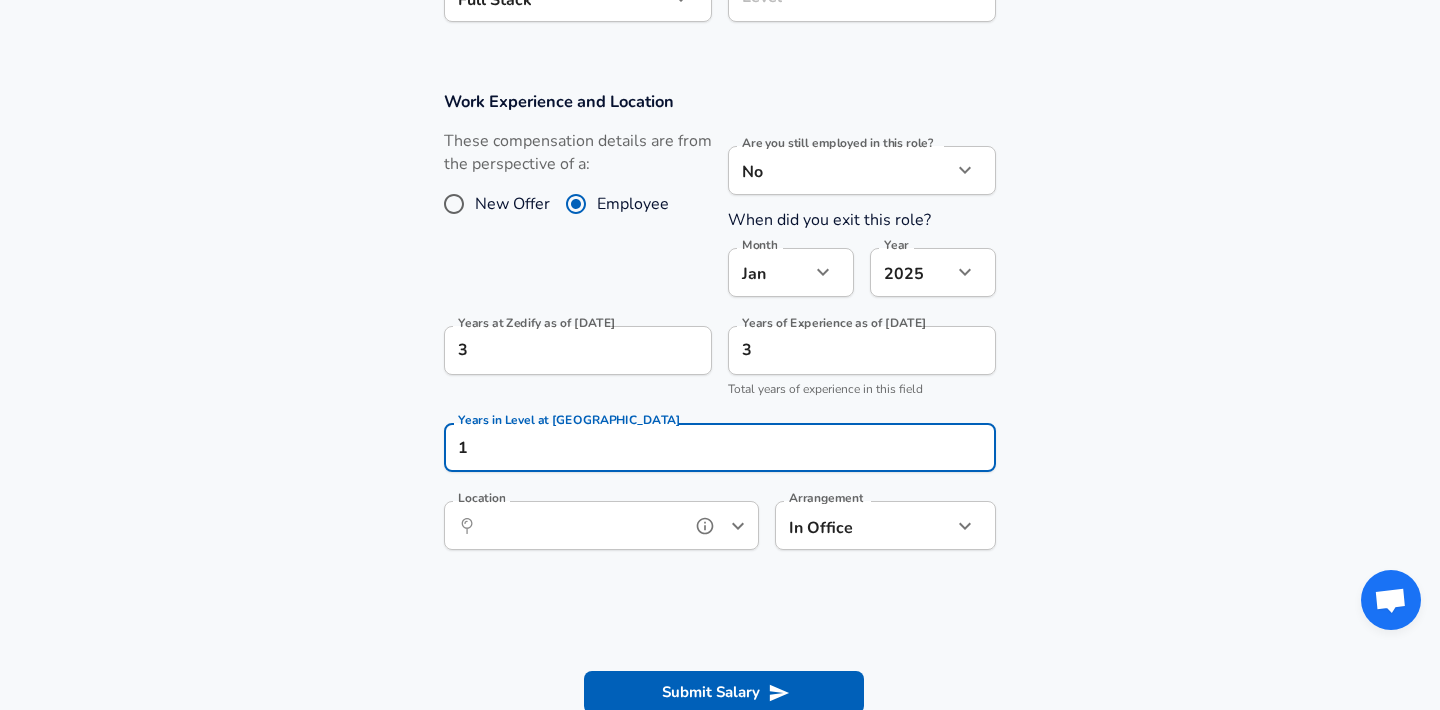 click on "Location" at bounding box center [579, 525] 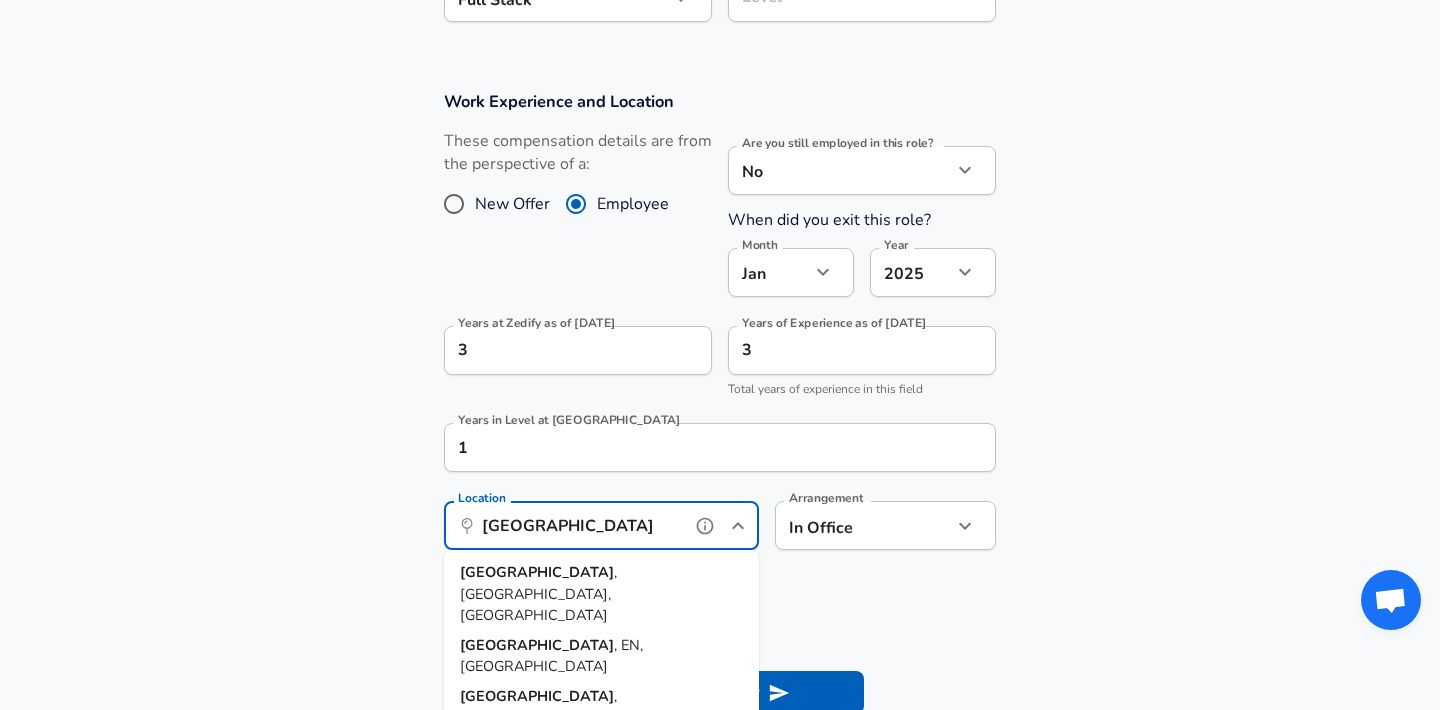 click on ", EN, [GEOGRAPHIC_DATA]" at bounding box center (551, 656) 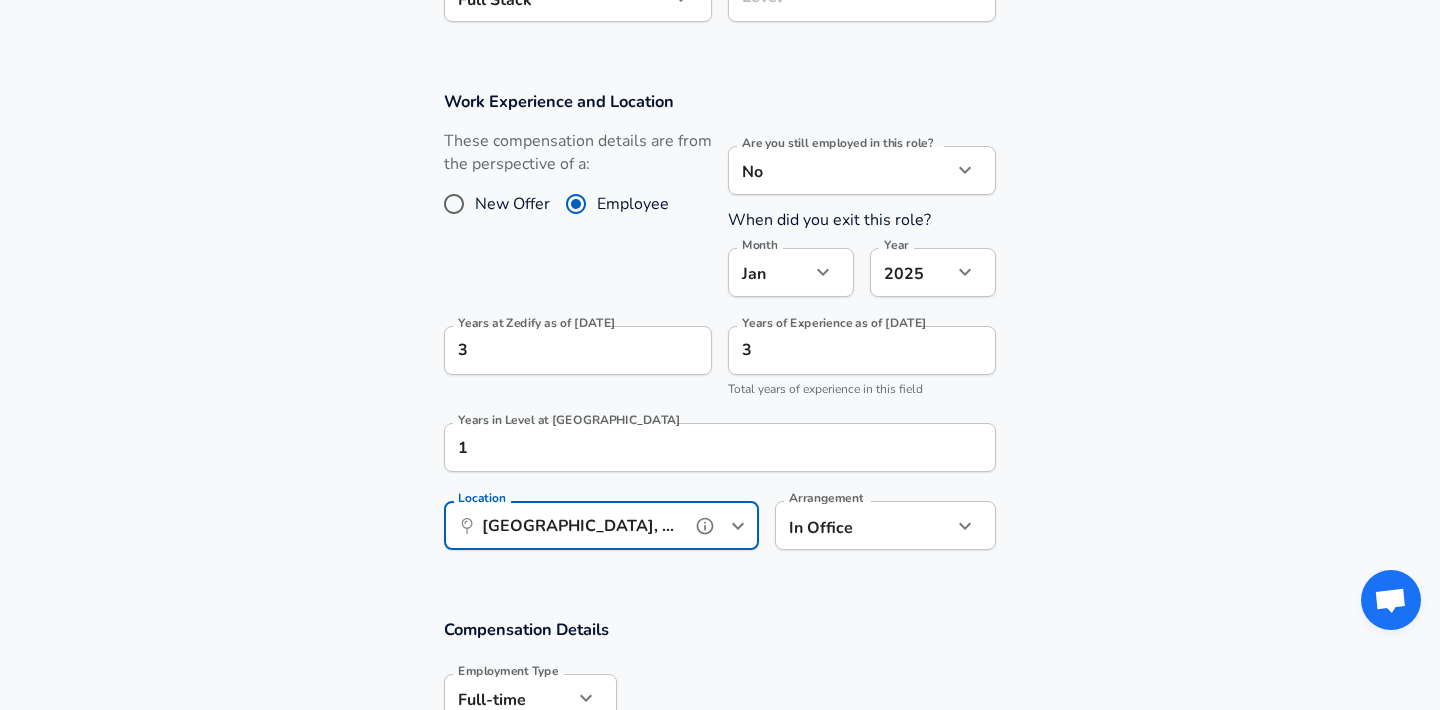 type on "[GEOGRAPHIC_DATA], EN, [GEOGRAPHIC_DATA]" 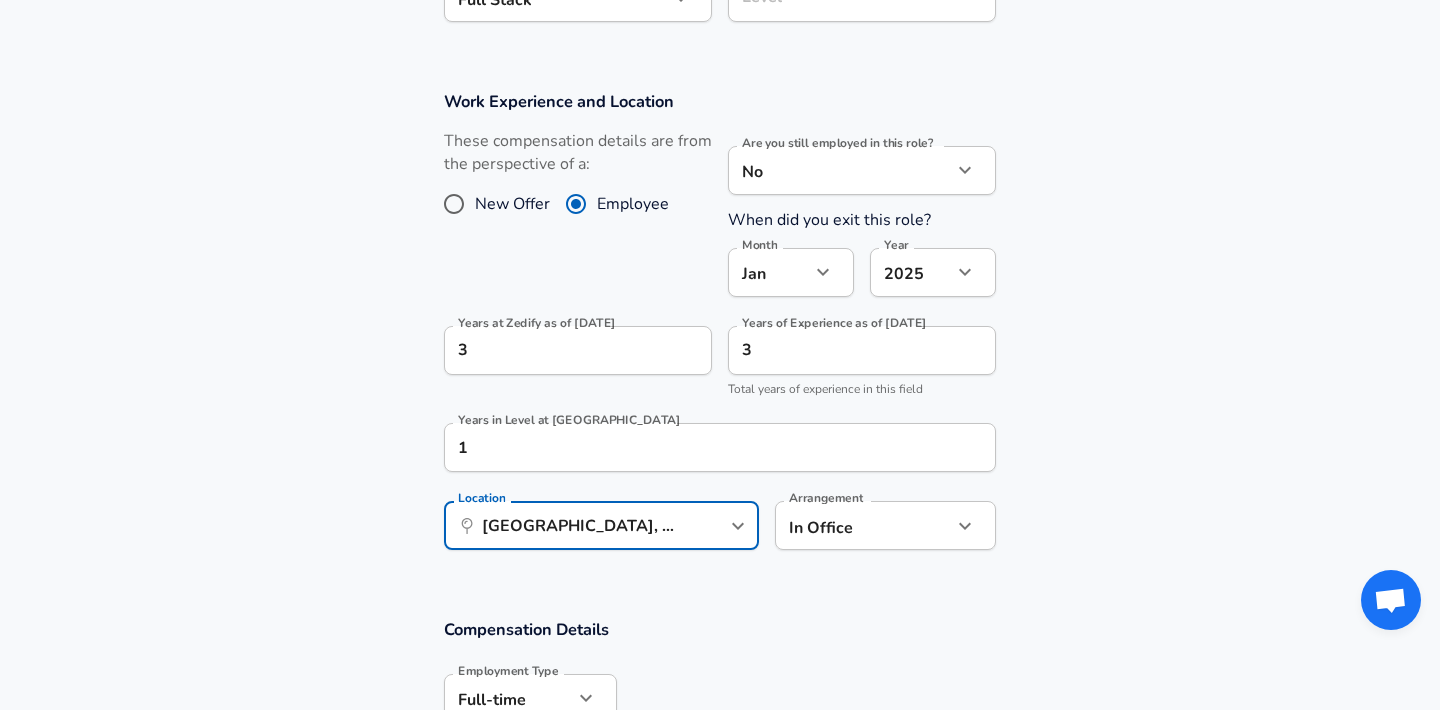click on "In Office office Arrangement" at bounding box center [885, 525] 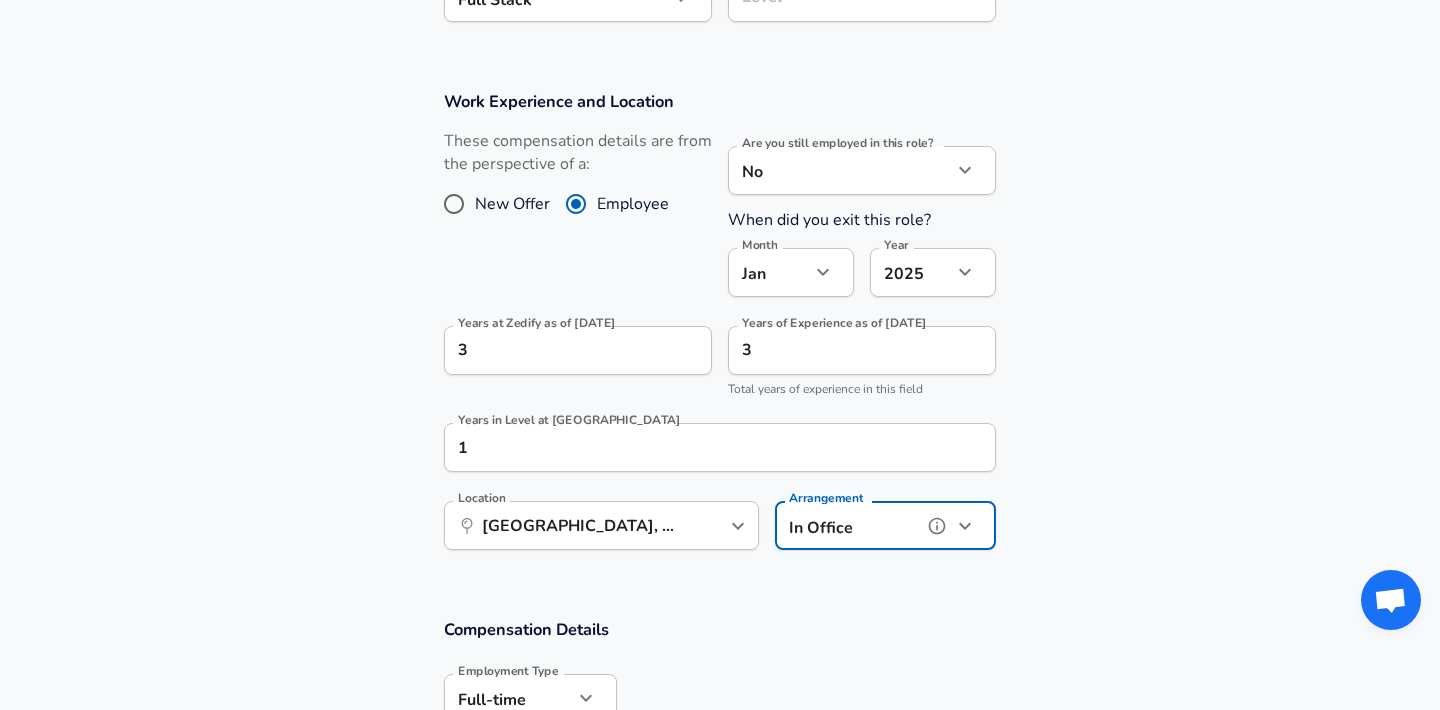 click 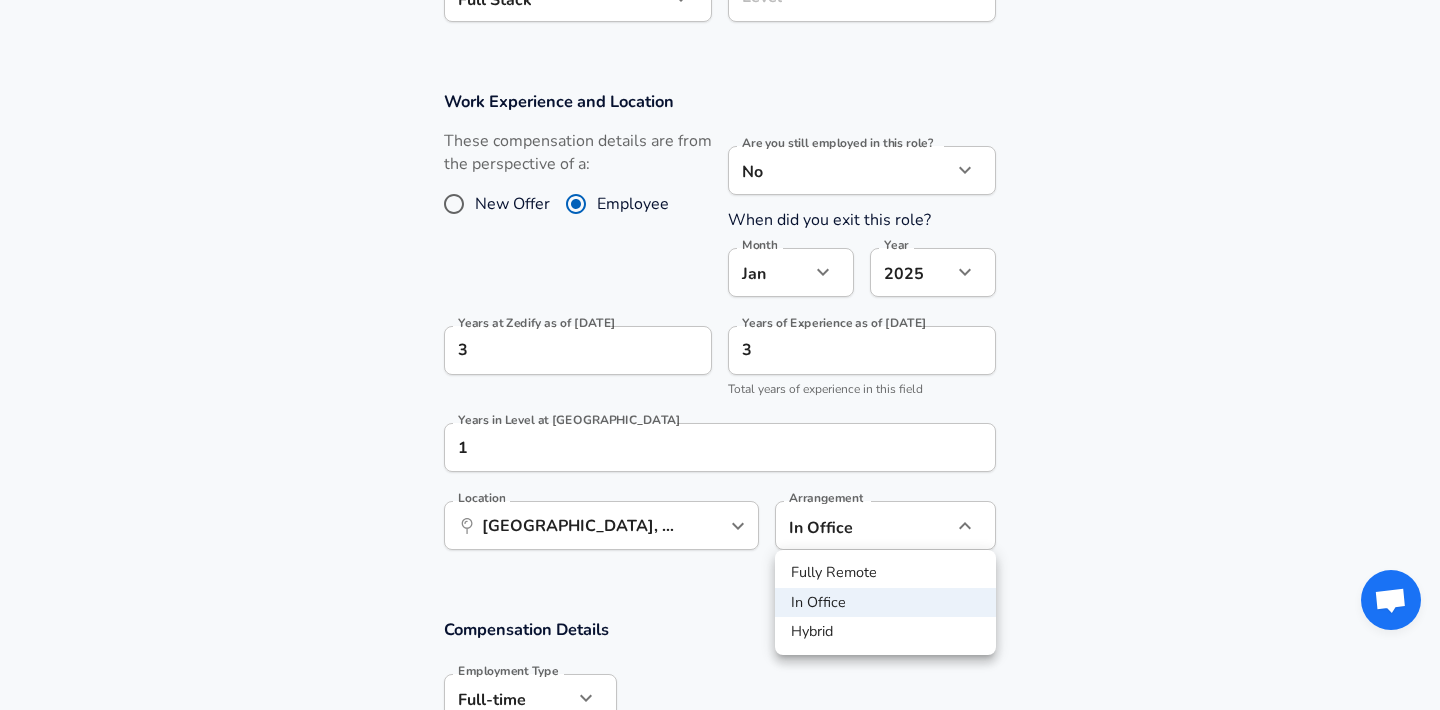 click on "Fully Remote" at bounding box center [885, 573] 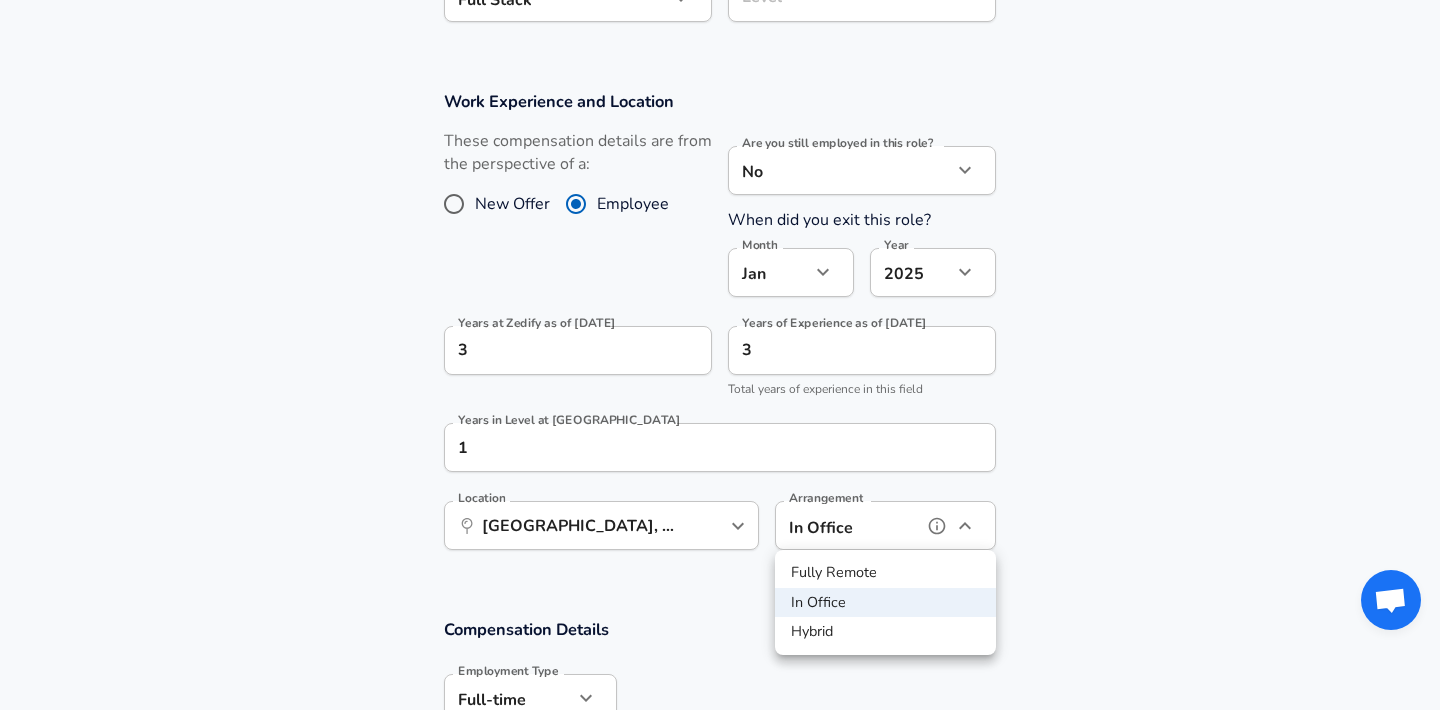 type on "remote" 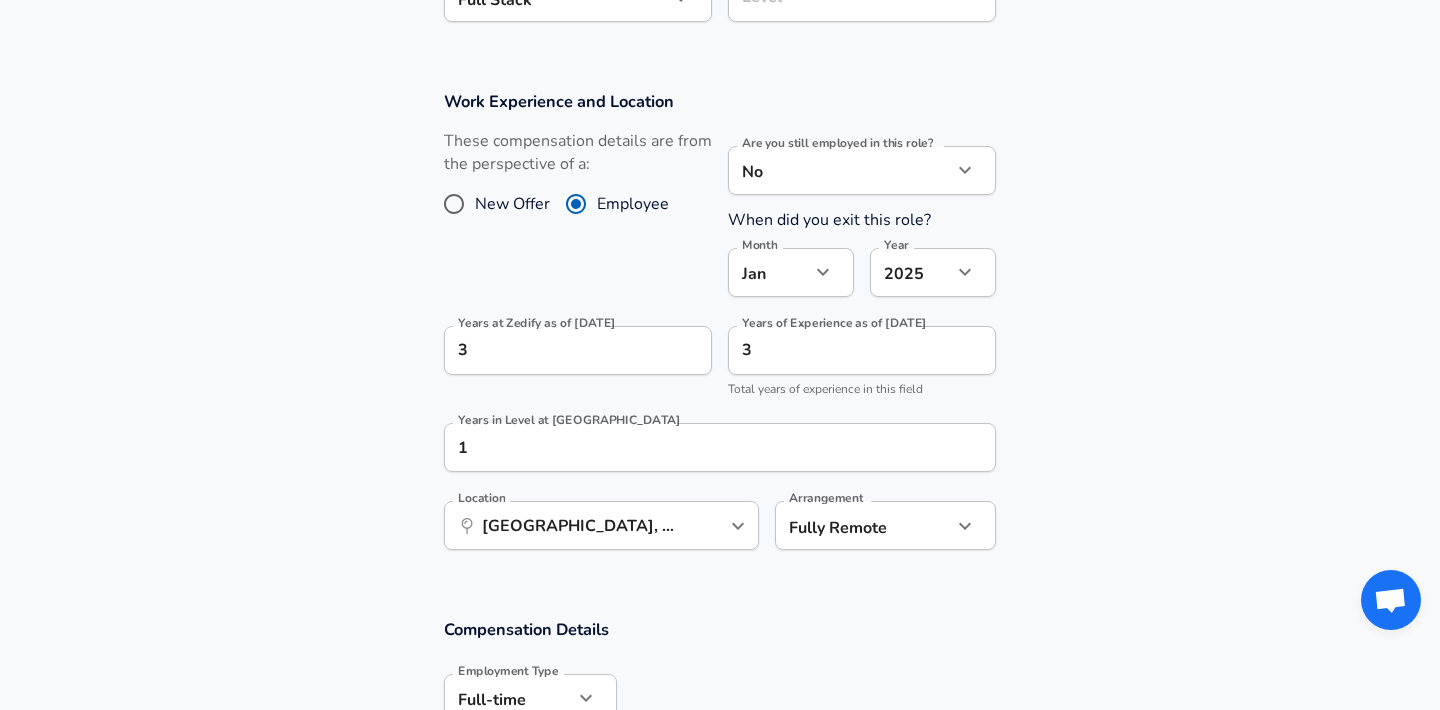 click on "Work Experience and Location These compensation details are from the perspective of a: New Offer Employee Are you still employed in this role? No no Are you still employed in this role? When did you exit this role? Month [DATE] Month Year [DATE] 2025 Year Years at Zedify as of [DATE] 3 Years at Zedify as of [DATE] Years of Experience as of [DATE] 3 Years of Experience as of [DATE]   Total years of experience in this field Years in Level at [GEOGRAPHIC_DATA] 1 Years in Level at Zedify Location ​ [GEOGRAPHIC_DATA], EN, [GEOGRAPHIC_DATA] Location Arrangement Fully Remote remote Arrangement" at bounding box center [720, 331] 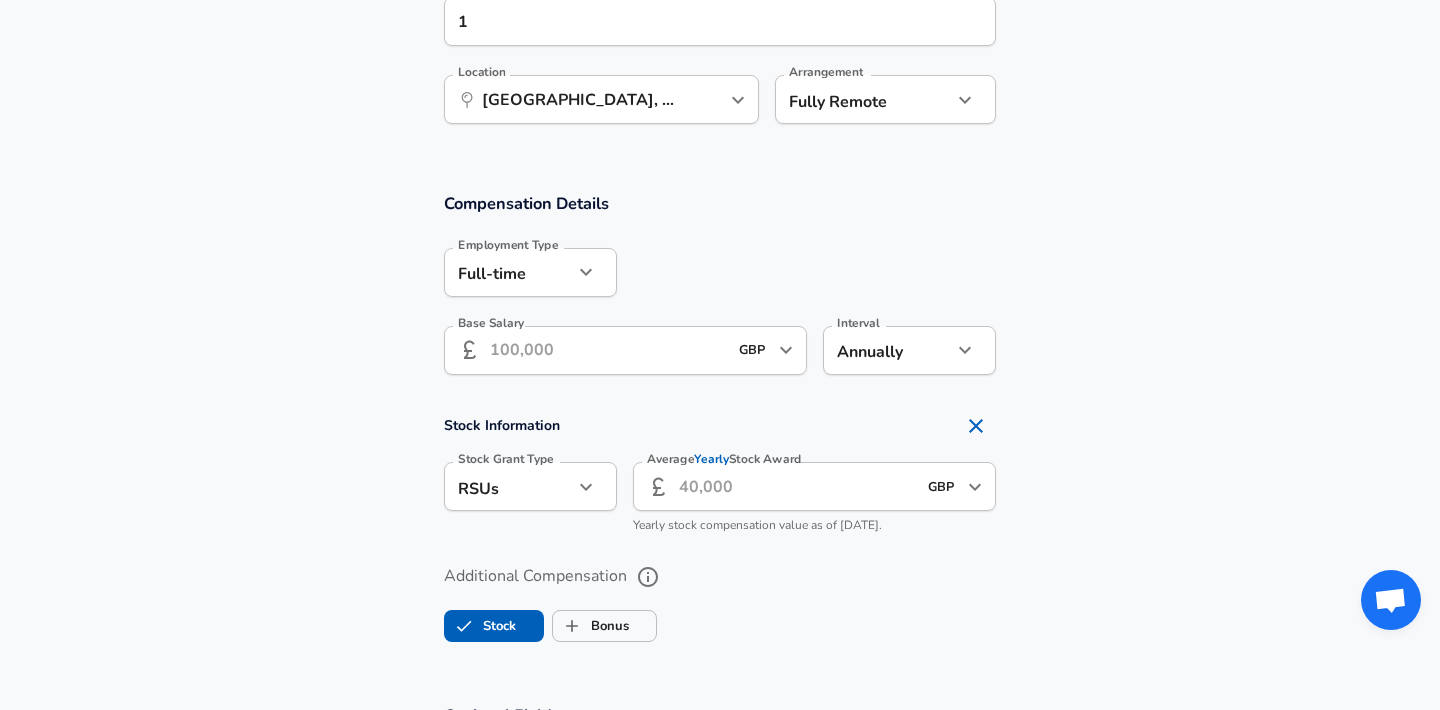 scroll, scrollTop: 1248, scrollLeft: 0, axis: vertical 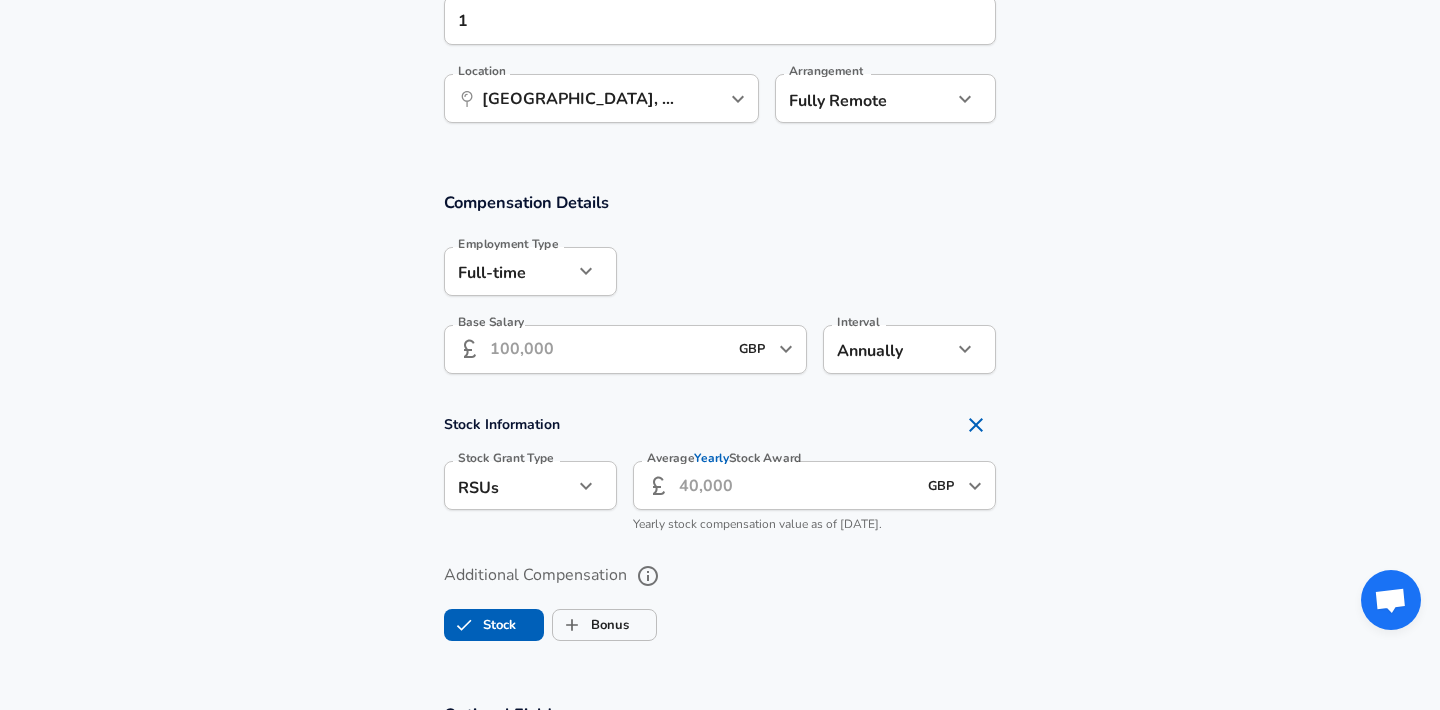 click on "Base Salary" at bounding box center [608, 349] 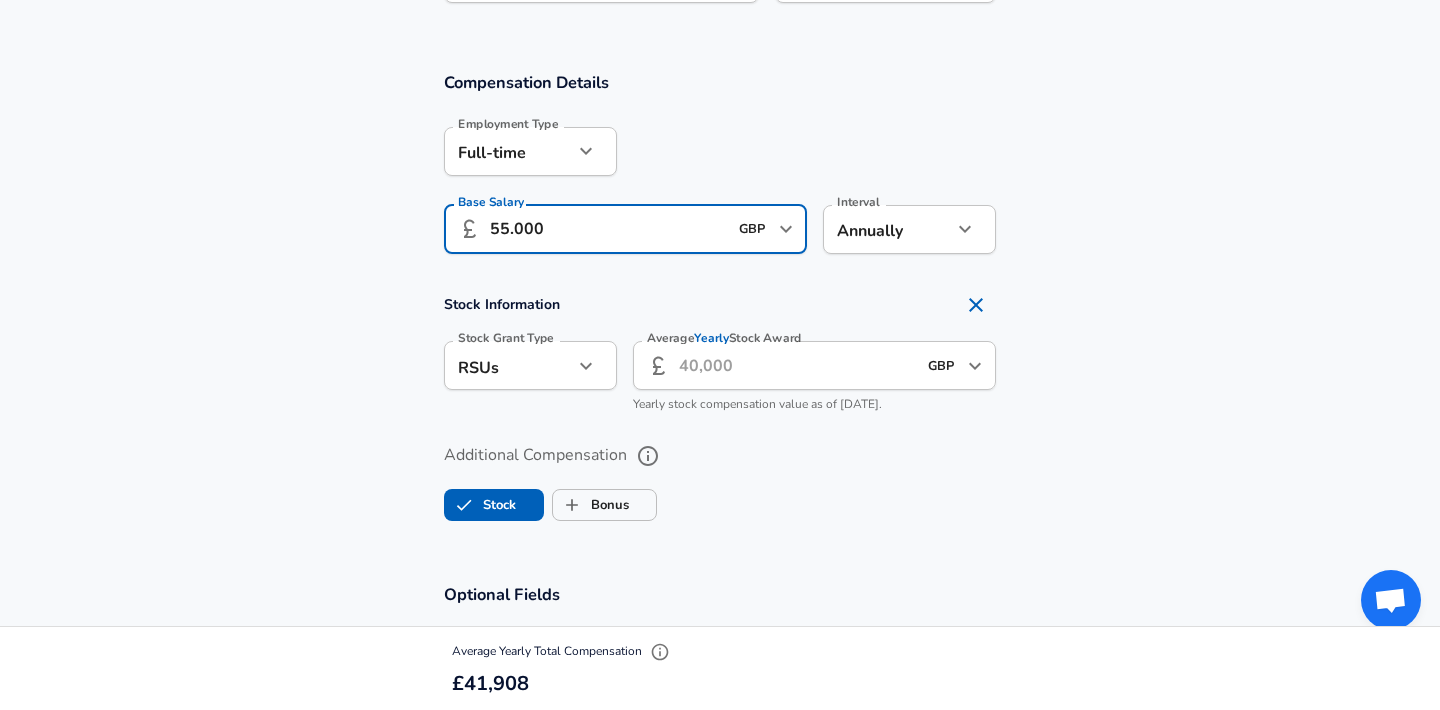 scroll, scrollTop: 1379, scrollLeft: 0, axis: vertical 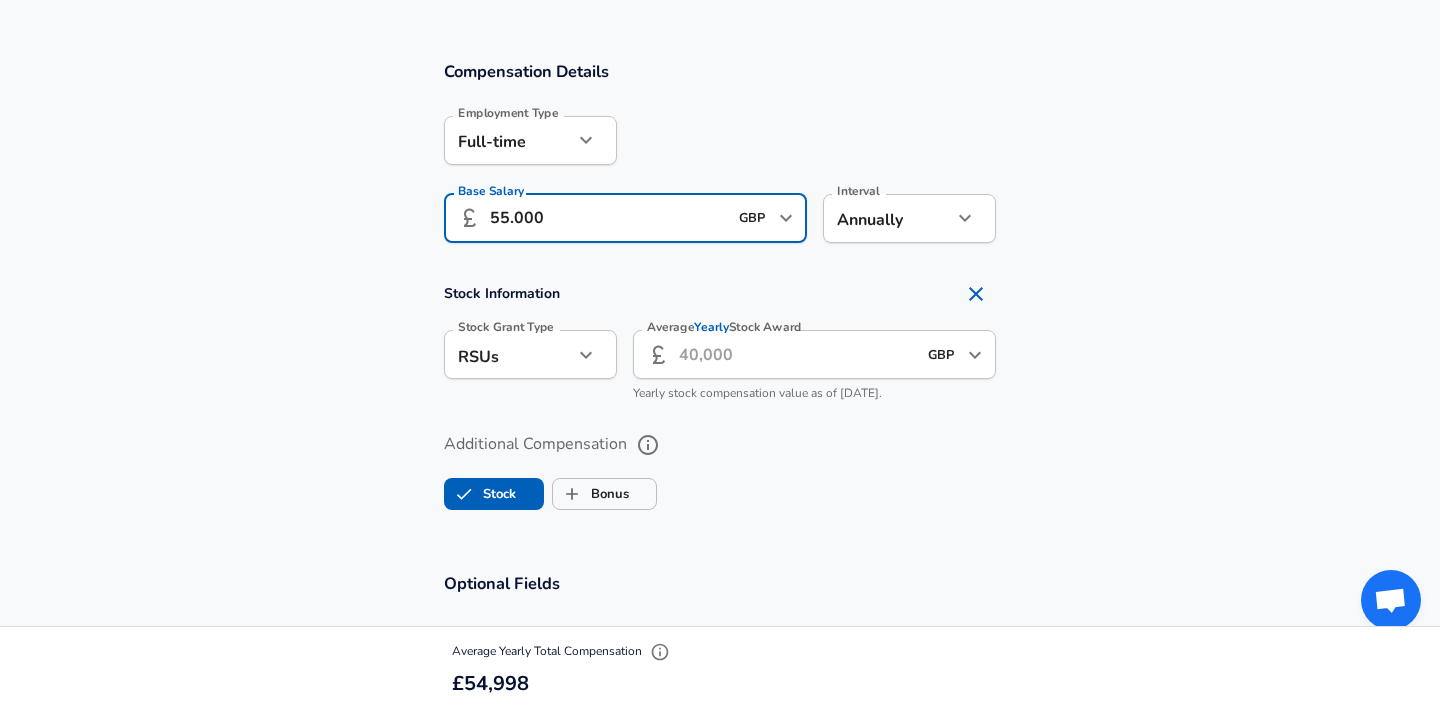 type on "55.000" 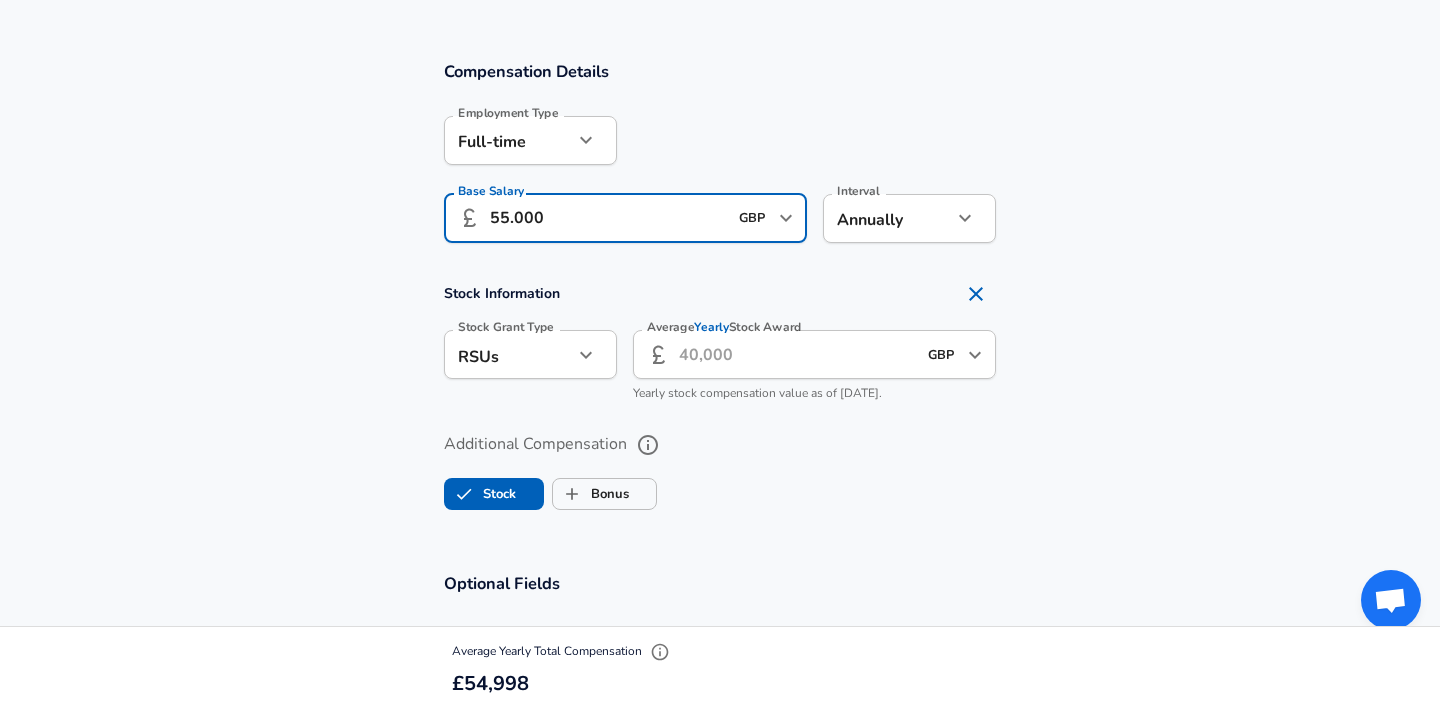 click on "Restart Add Your Salary Upload your offer letter   to verify your submission Enhance Privacy and Anonymity Yes Automatically hides specific fields until there are enough submissions to safely display the full details.   More Details Based on your submission and the data points that we have already collected, we will automatically hide and anonymize specific fields if there aren't enough data points to remain sufficiently anonymous. Company & Title Information   Enter the company you received your offer from Company Zedify Company   Select the title that closest resembles your official title. This should be similar to the title that was present on your offer letter. Title Software Engineer Title   Select a job family that best fits your role. If you can't find one, select 'Other' to enter a custom job family Job Family Software Engineer Job Family   Select a Specialization that best fits your role. If you can't find one, select 'Other' to enter a custom specialization Select Specialization Full Stack   Level 1" at bounding box center [720, -1024] 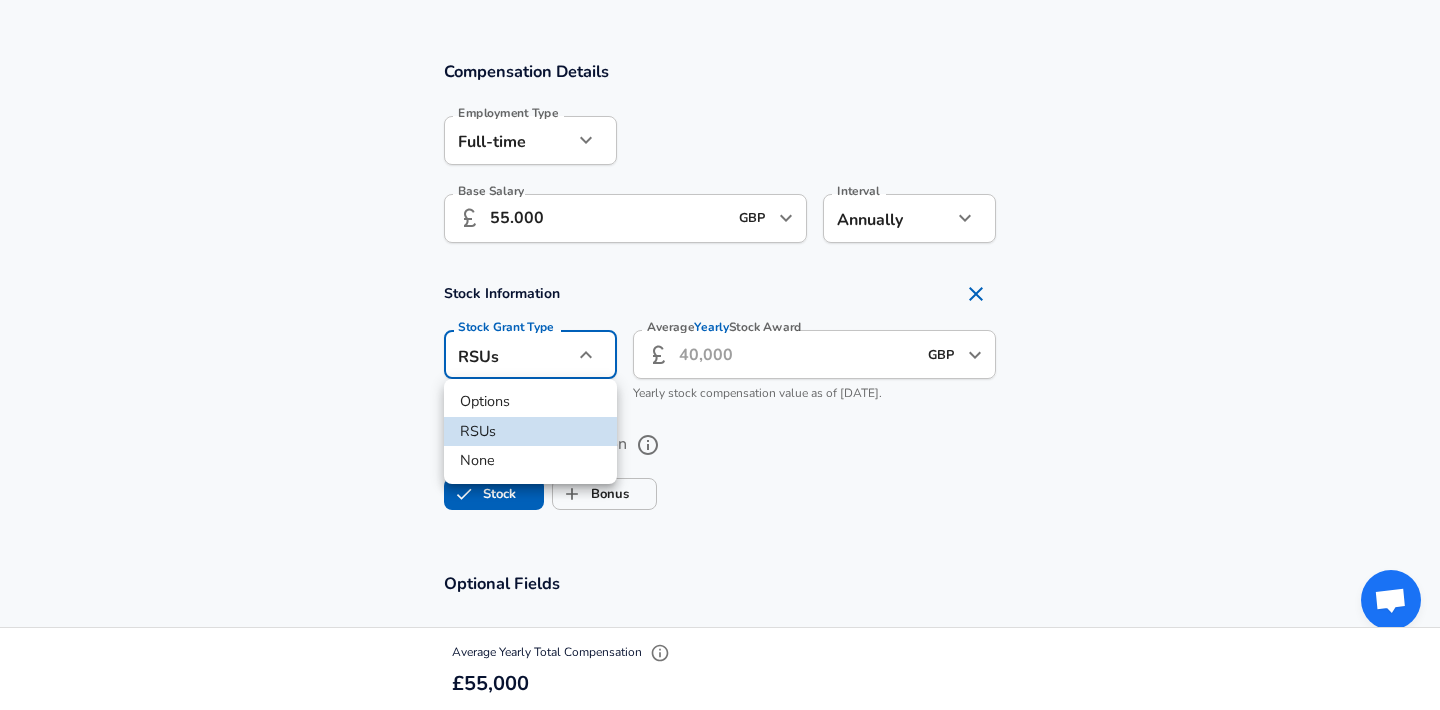 click on "None" at bounding box center (530, 461) 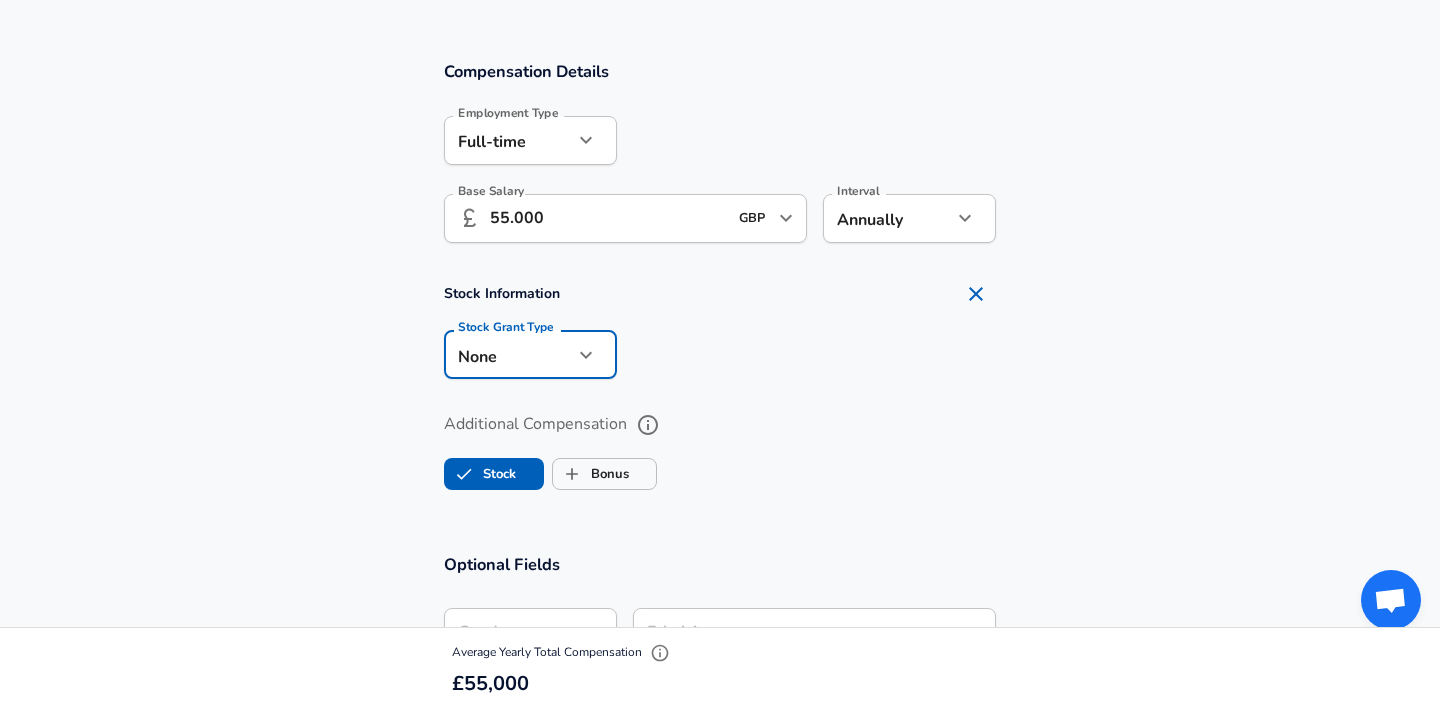 click on "Stock Information  Stock Grant Type None none Stock Grant Type" at bounding box center (720, 333) 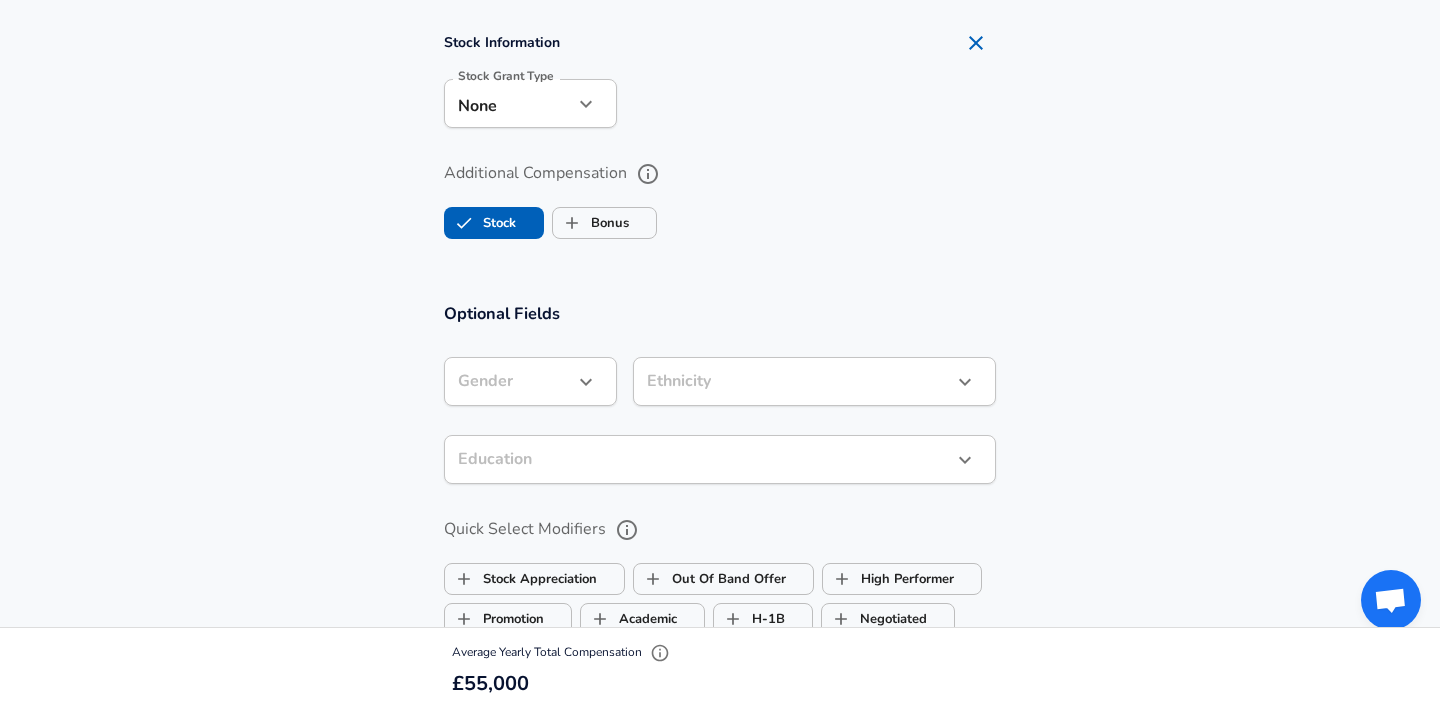 scroll, scrollTop: 1631, scrollLeft: 0, axis: vertical 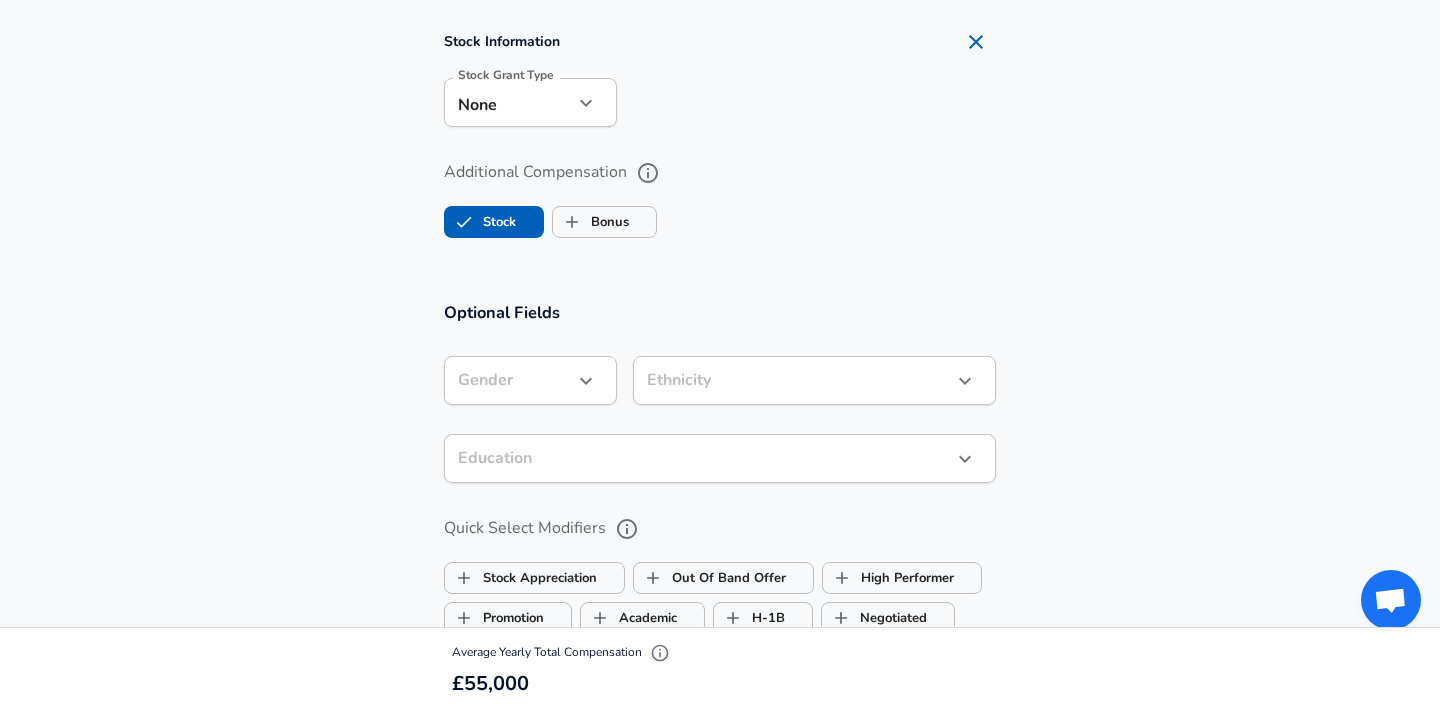 click on "Stock" at bounding box center (480, 222) 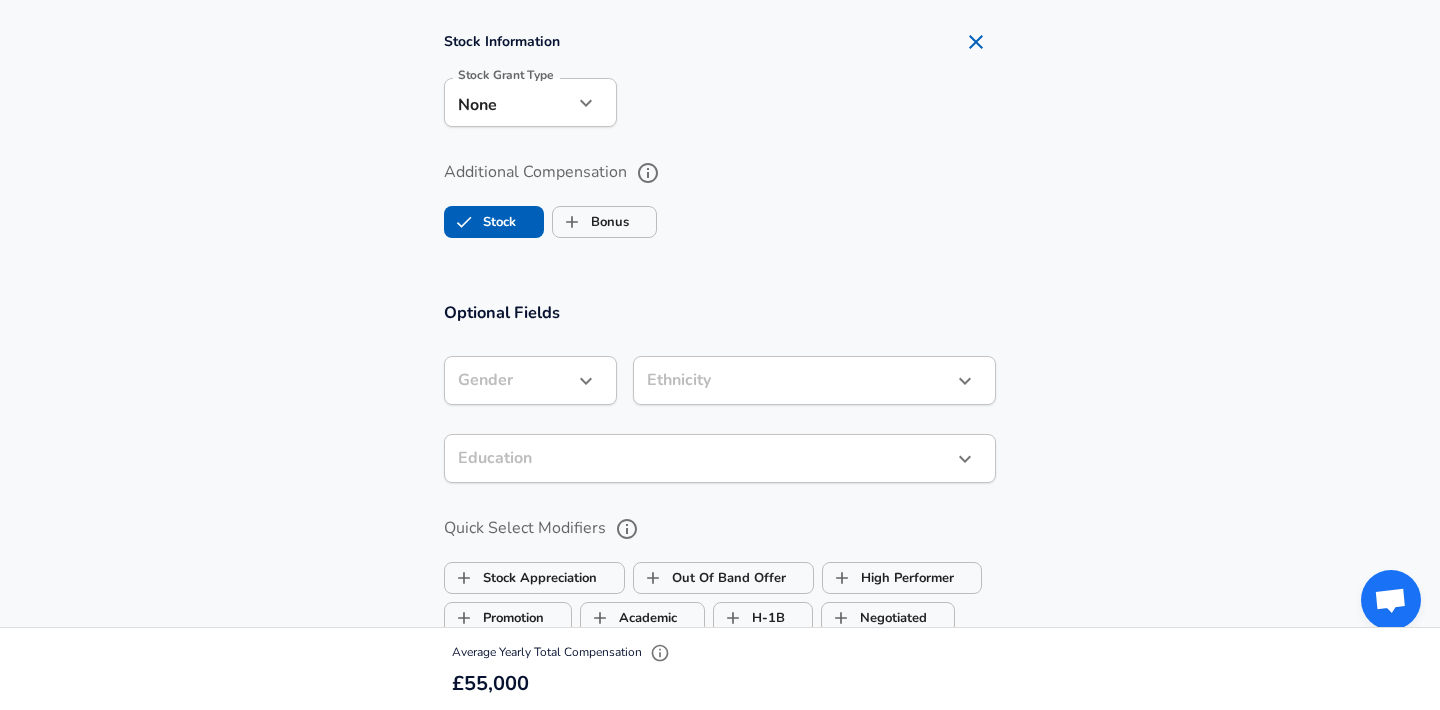checkbox on "false" 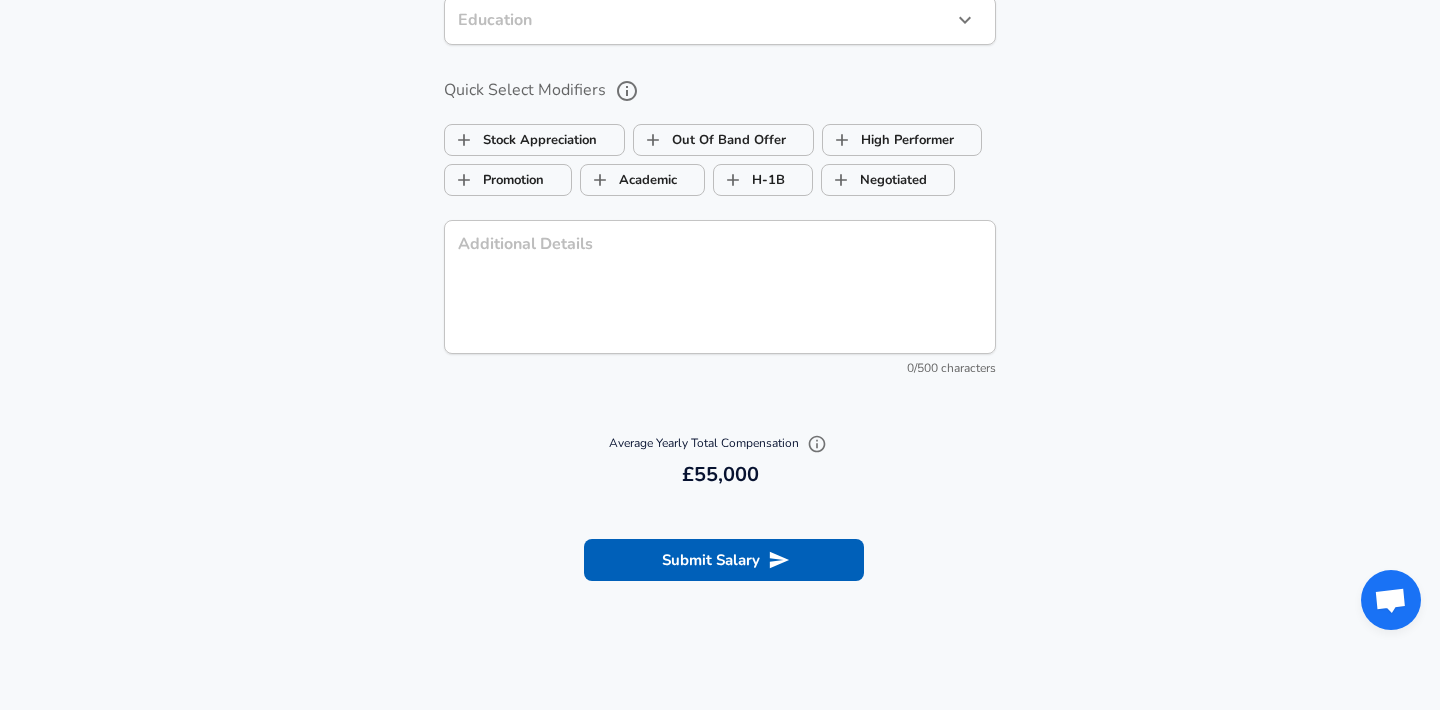 scroll, scrollTop: 1971, scrollLeft: 0, axis: vertical 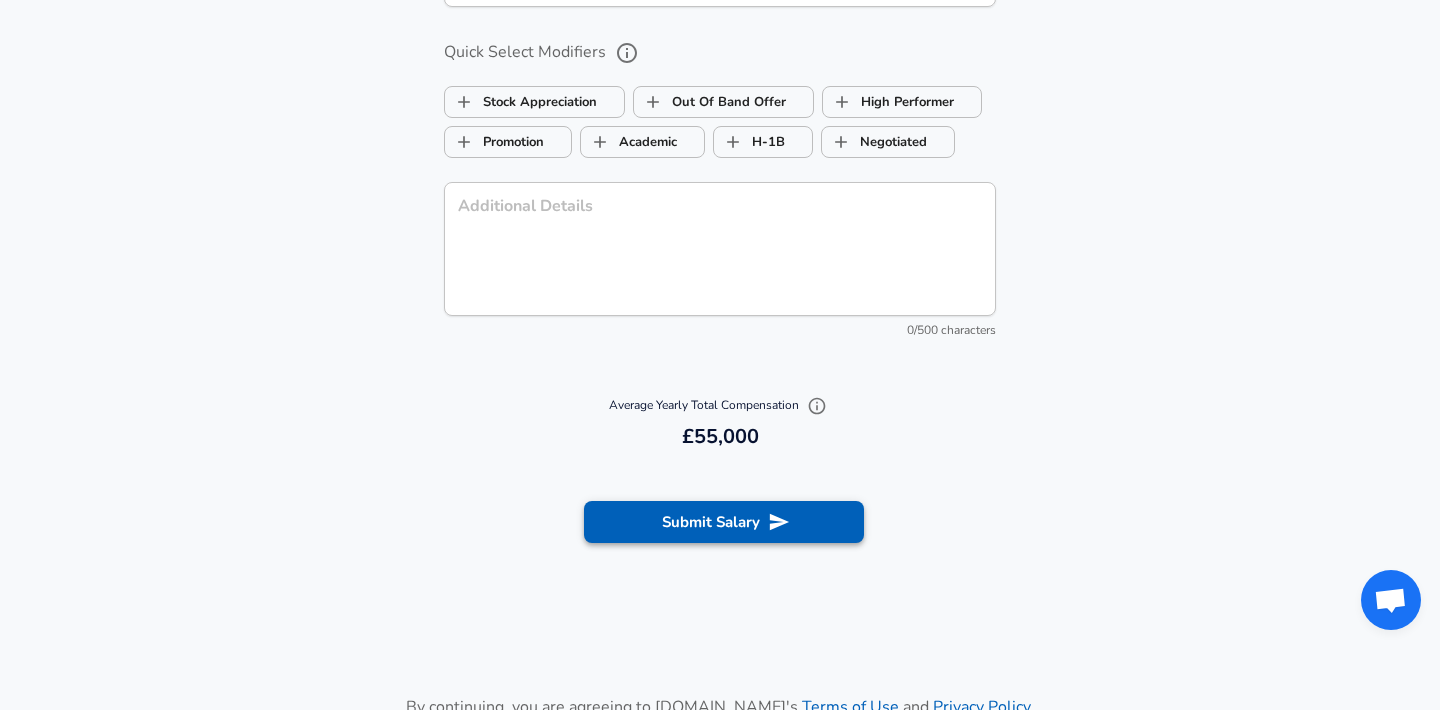 click on "Submit Salary" at bounding box center (724, 522) 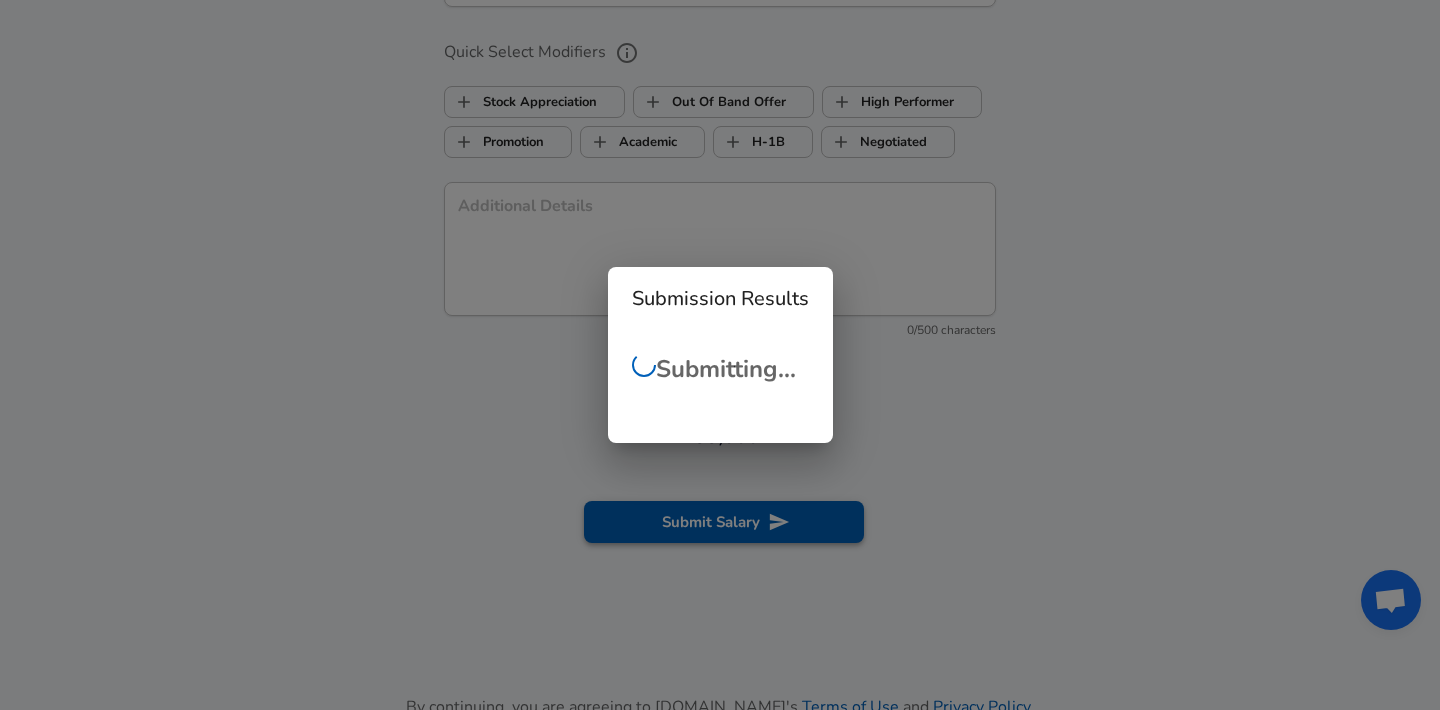 checkbox on "false" 